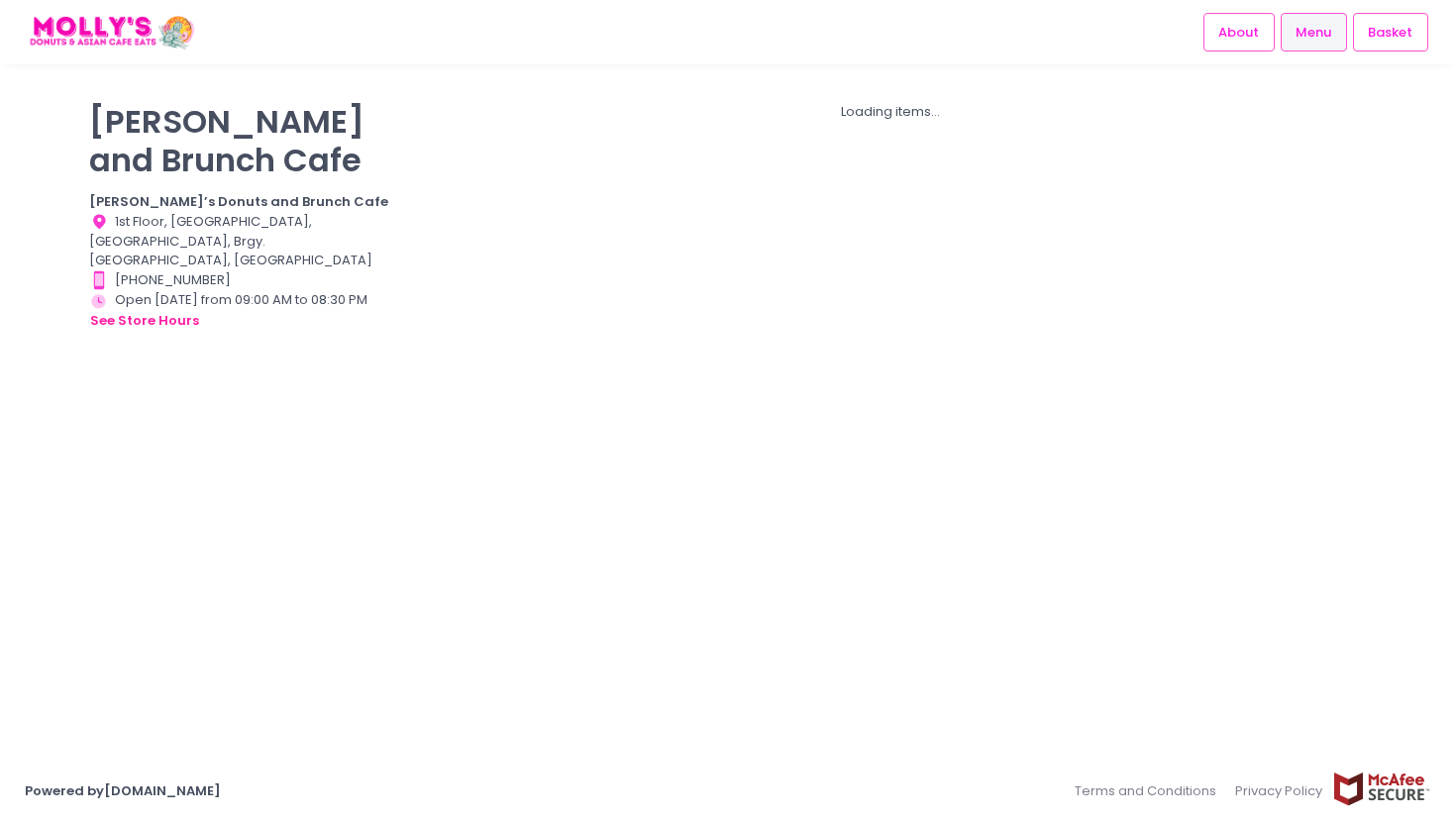 scroll, scrollTop: 0, scrollLeft: 0, axis: both 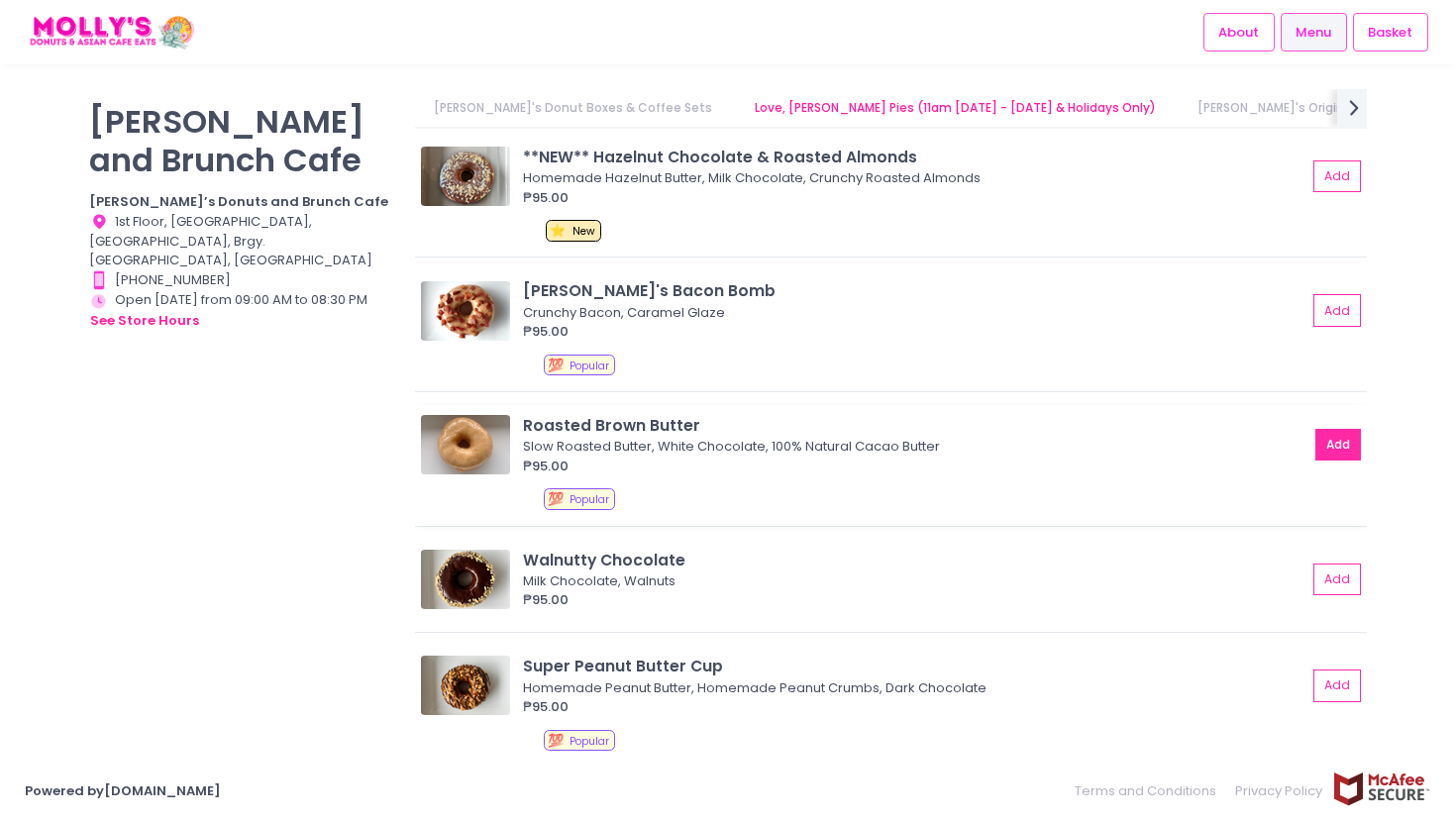 click on "Add" at bounding box center (1338, 445) 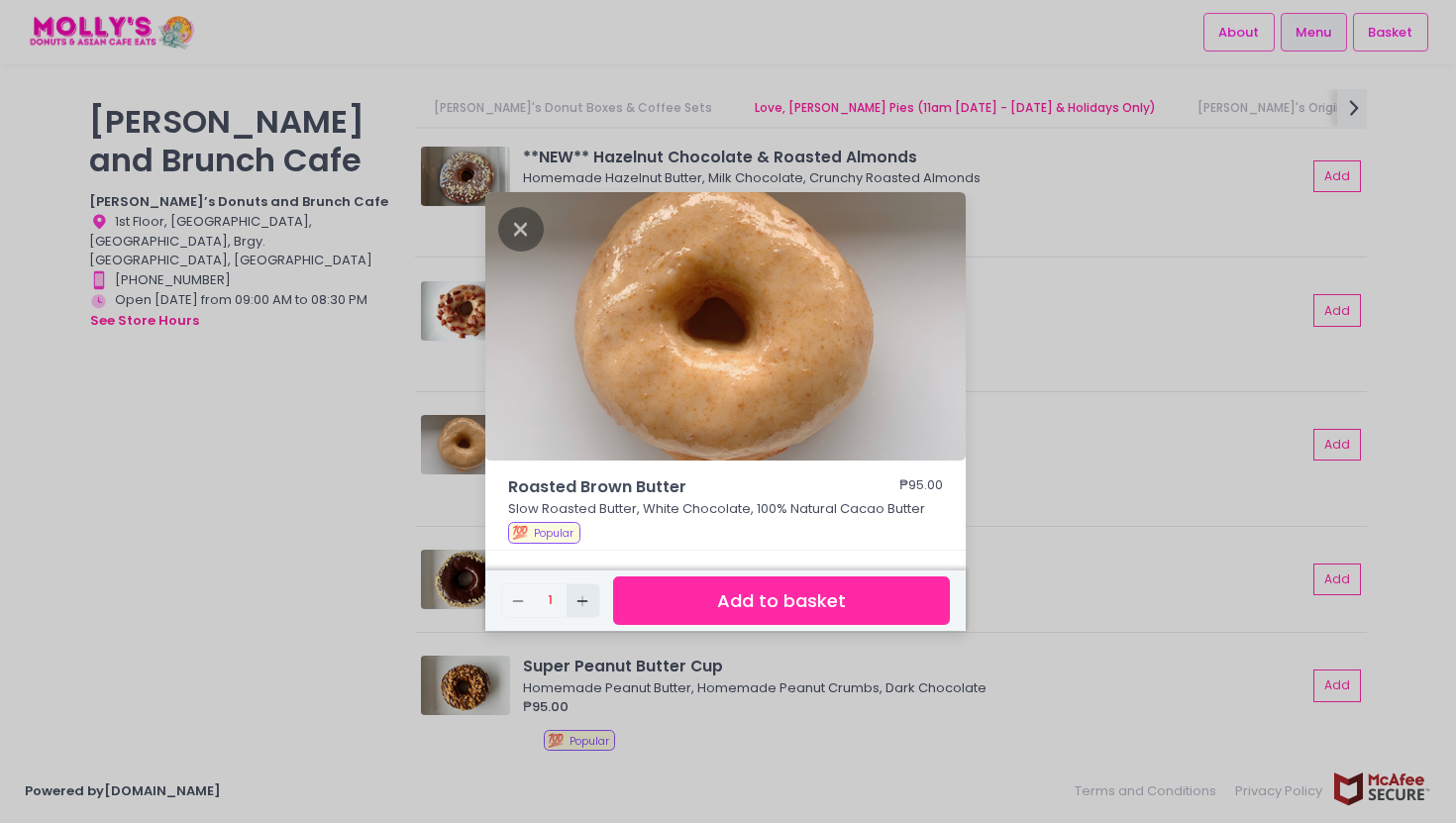click on "Add Created with Sketch." 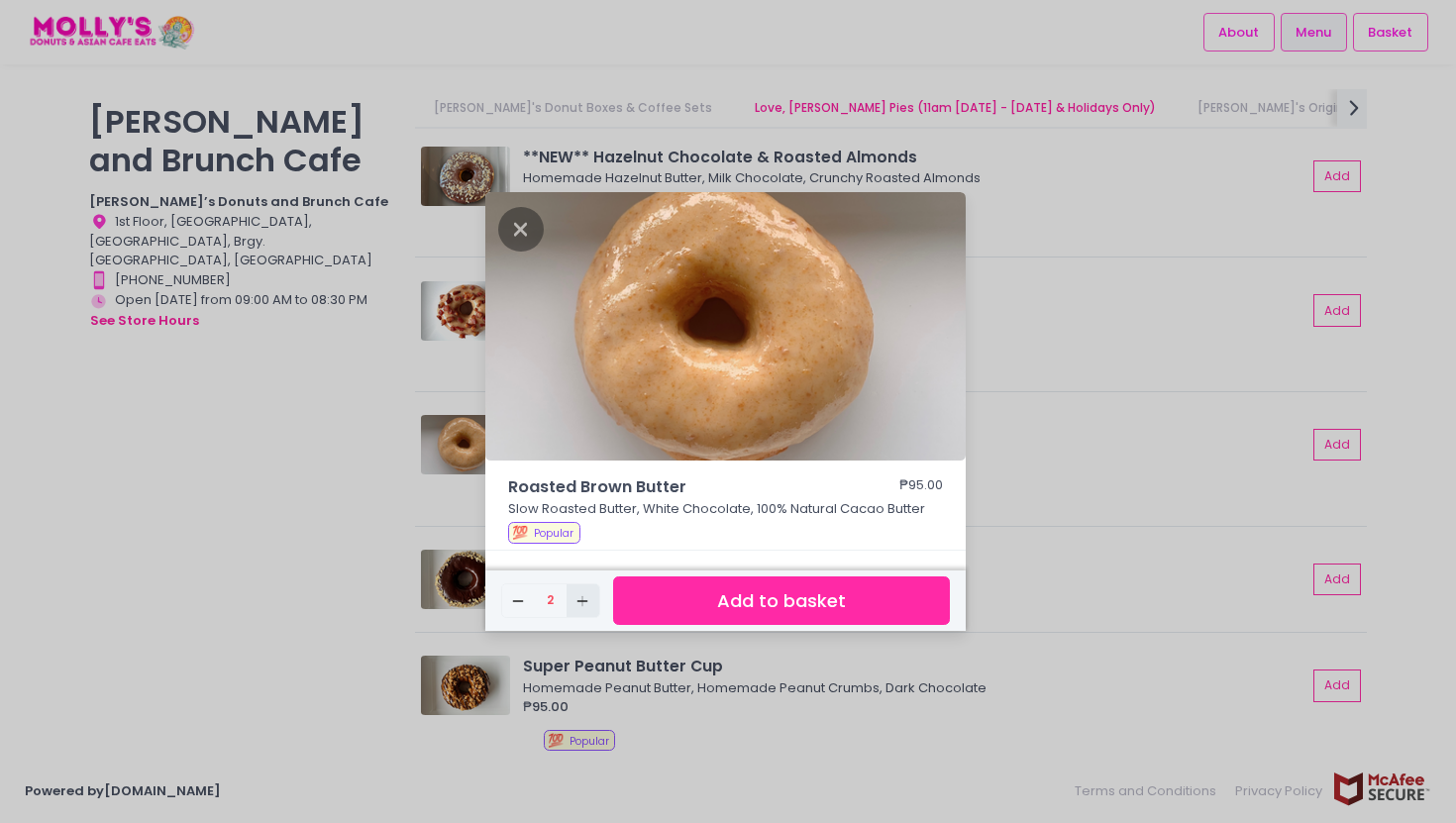 click on "Add Created with Sketch." 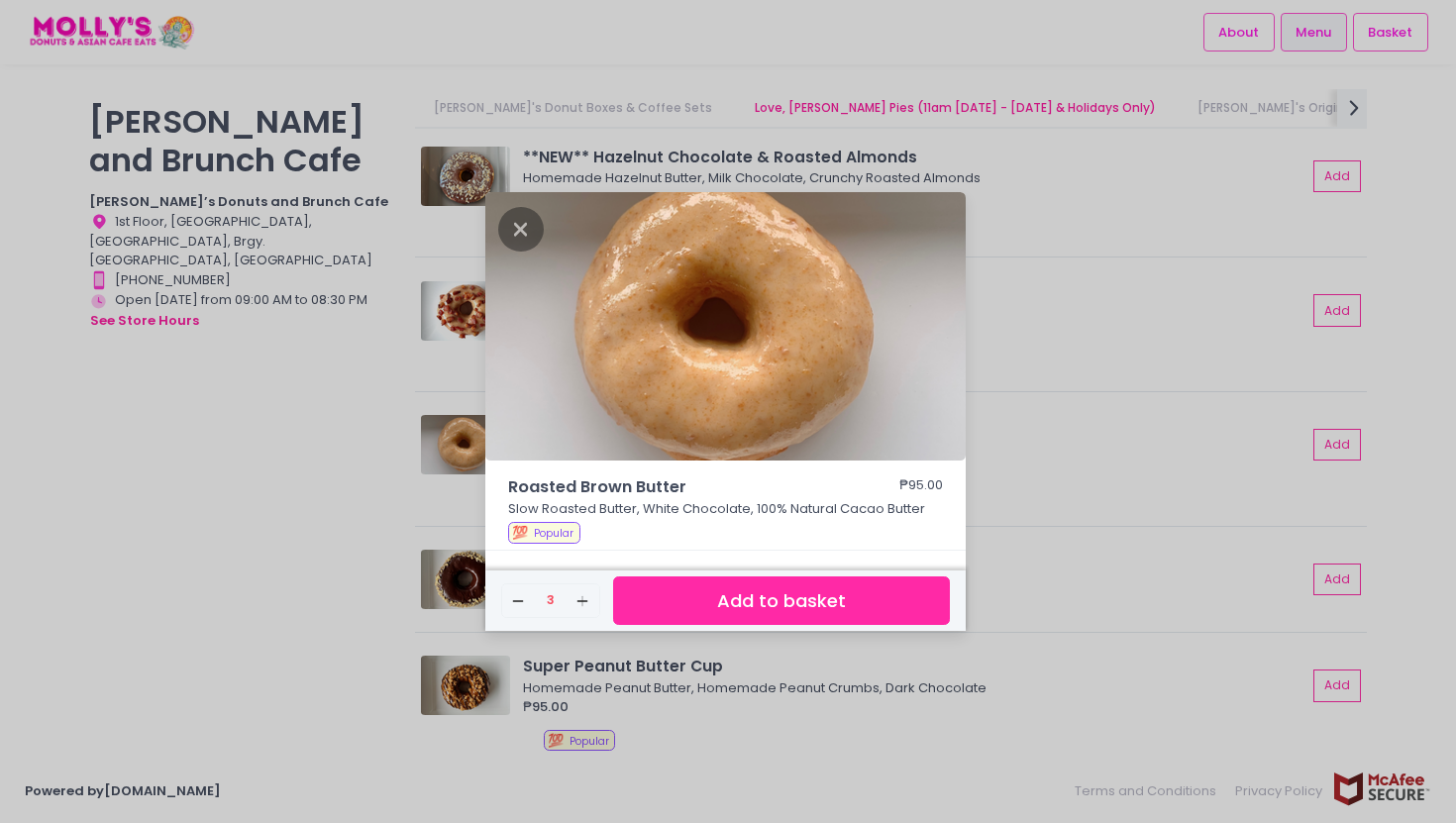 click on "Add to basket" at bounding box center [781, 600] 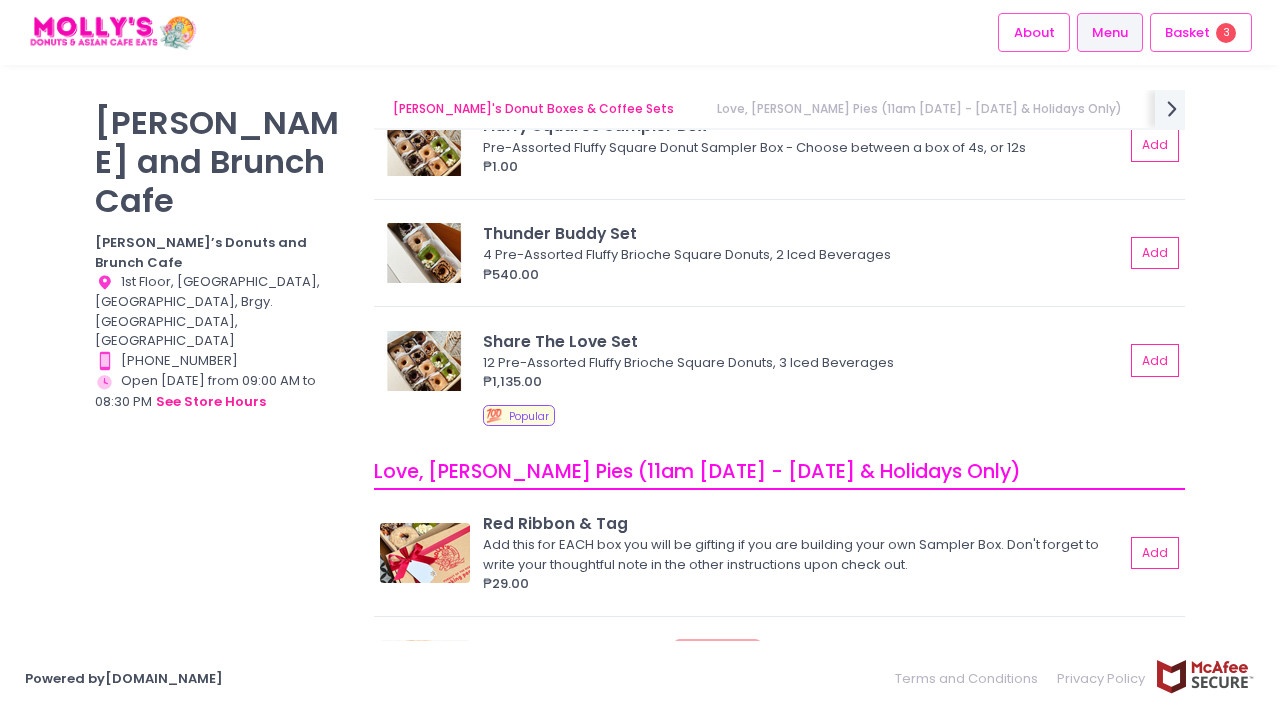 scroll, scrollTop: 306, scrollLeft: 0, axis: vertical 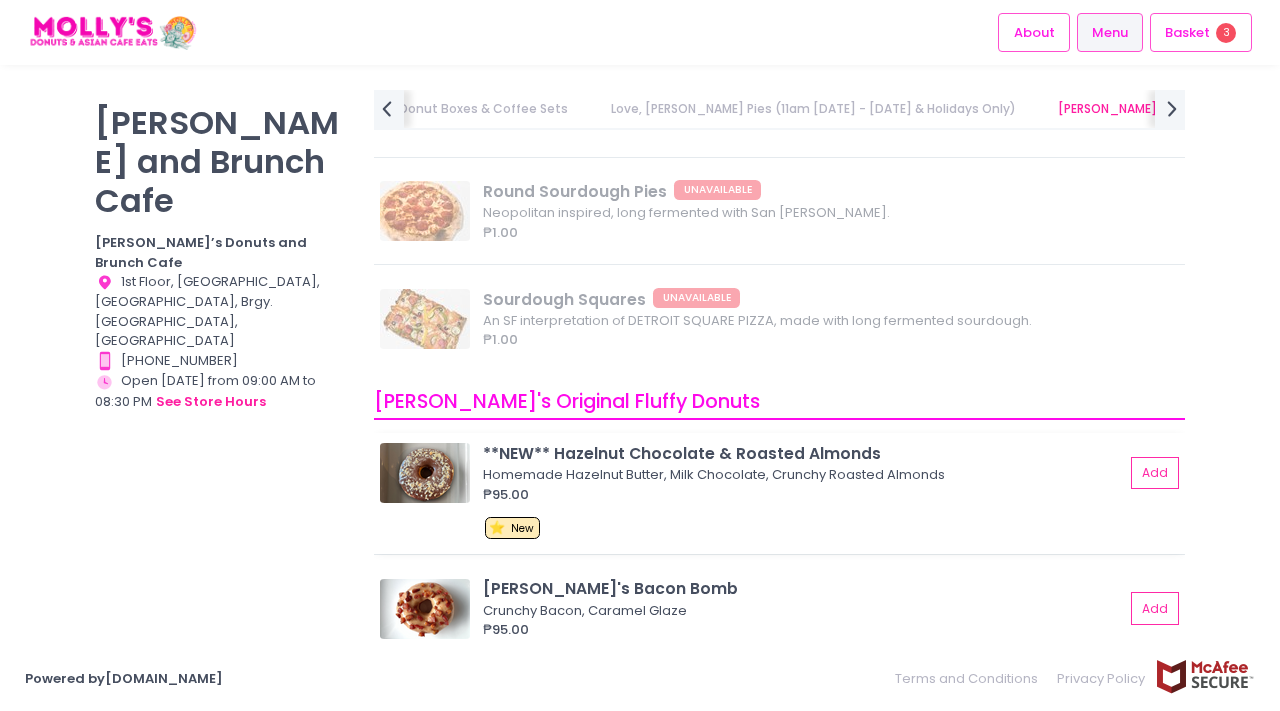 click on "**NEW** Hazelnut Chocolate & Roasted Almonds Homemade Hazelnut Butter, Milk Chocolate, Crunchy Roasted Almonds ₱95.00     Add   ⭐ New" at bounding box center [779, 494] 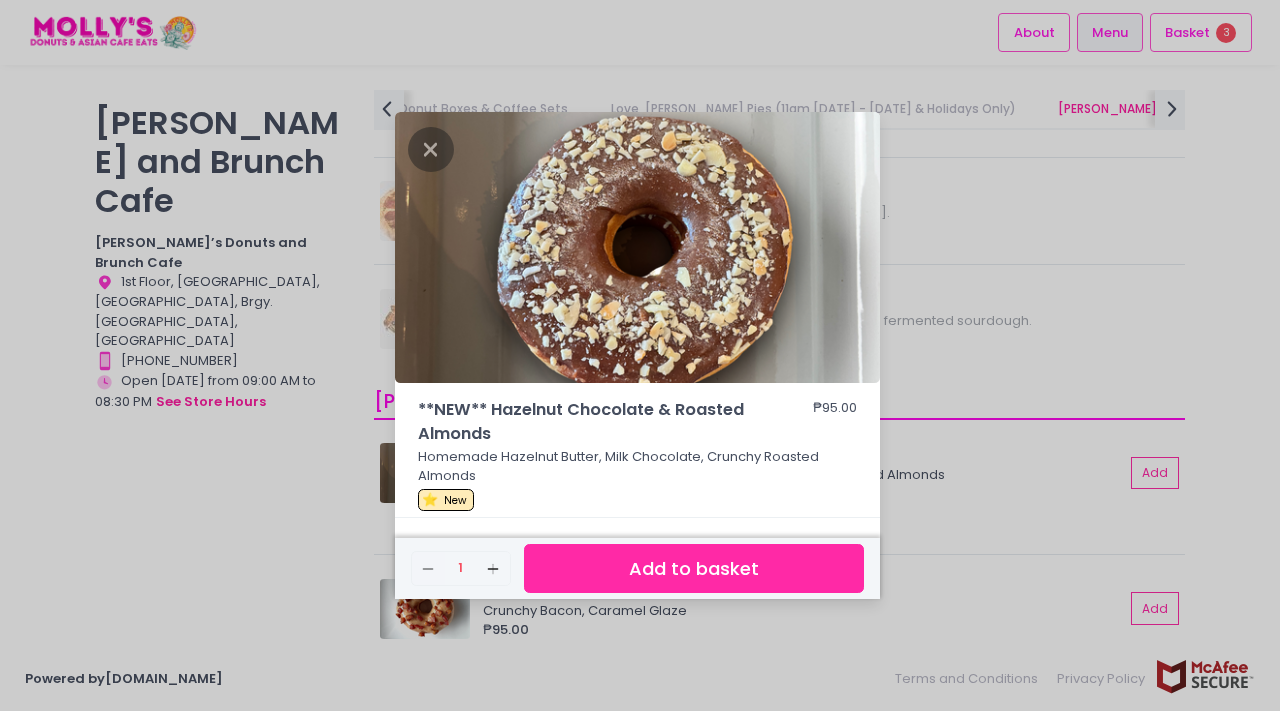 click on "Add to basket" at bounding box center [694, 568] 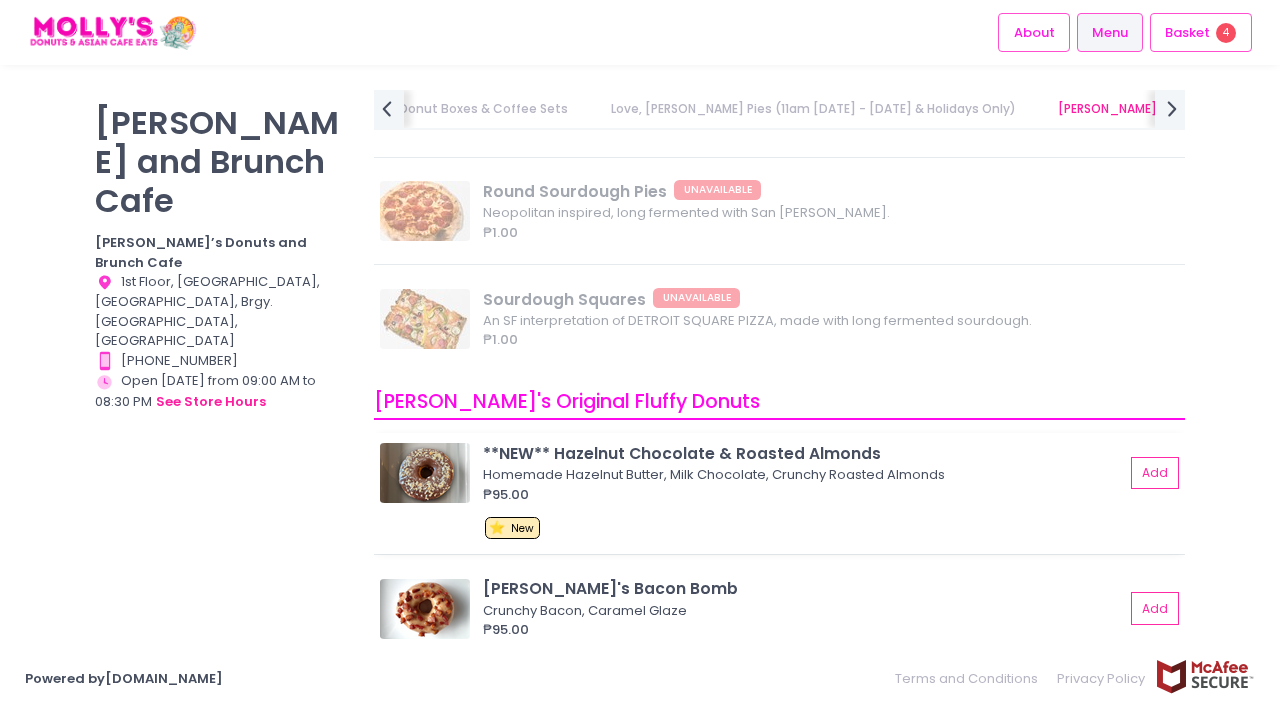 scroll, scrollTop: 627, scrollLeft: 0, axis: vertical 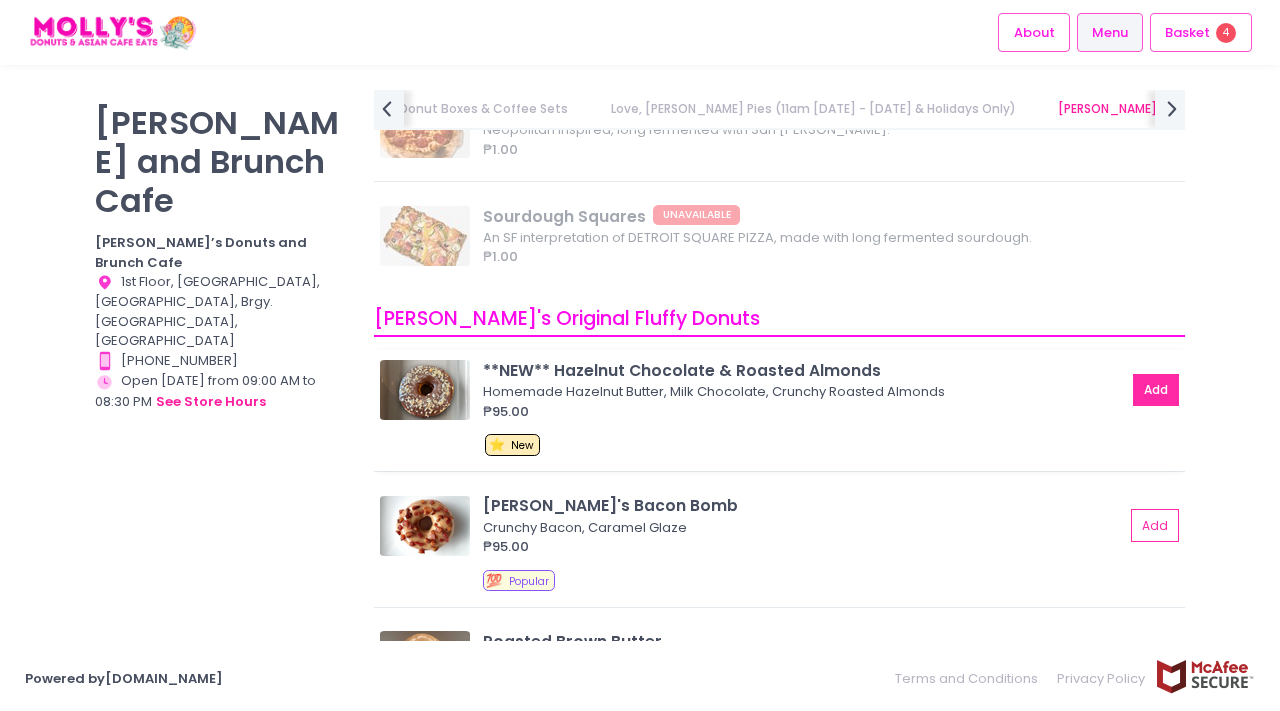 click on "Add" at bounding box center [1156, 390] 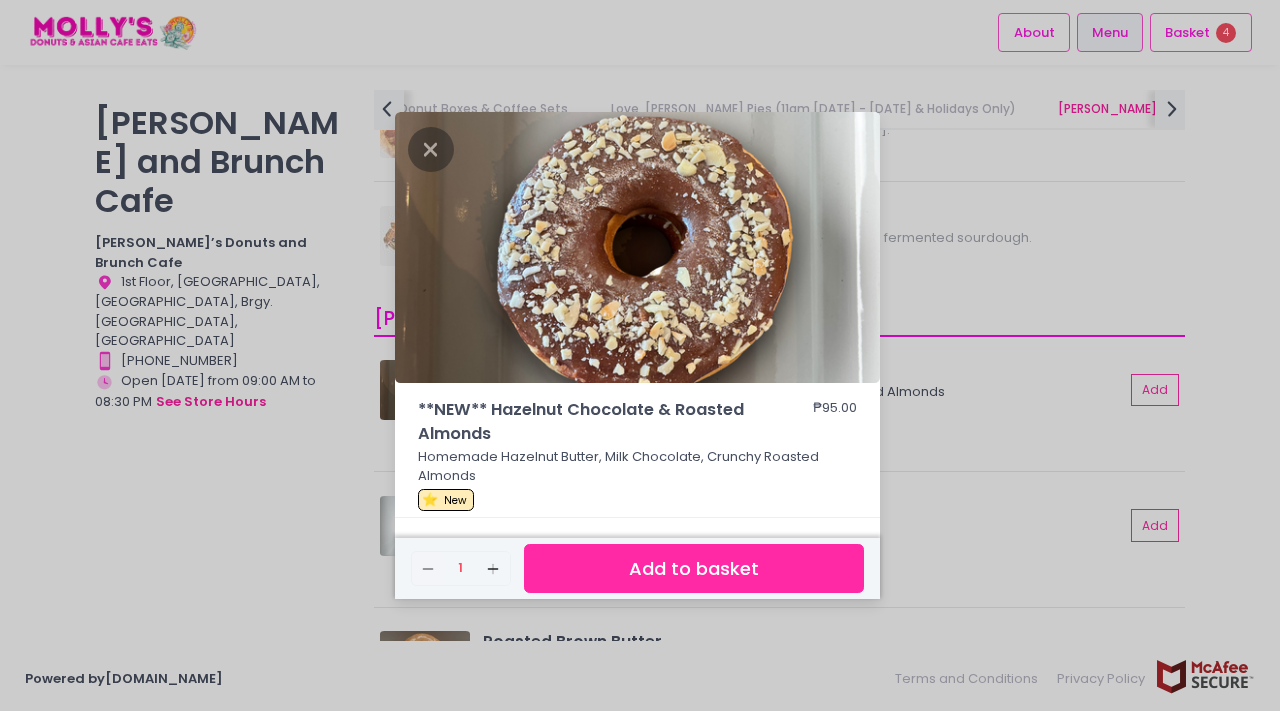 click on "Add to basket" at bounding box center [694, 568] 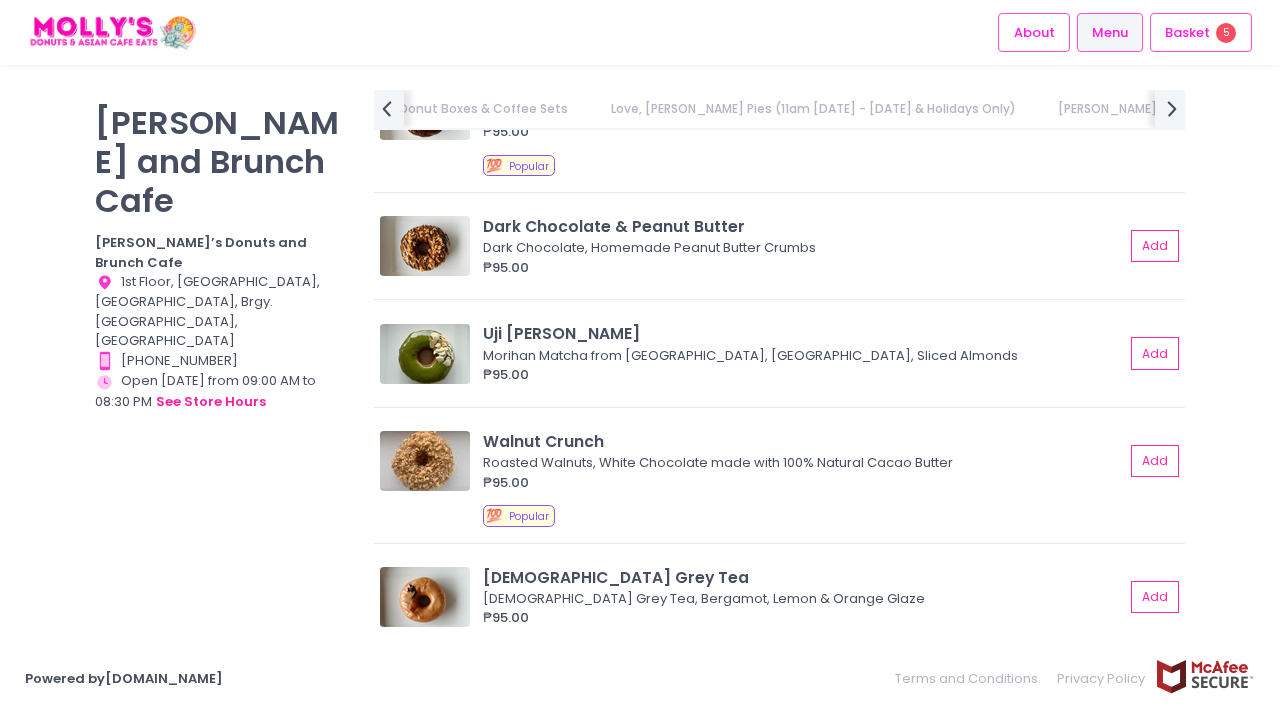 scroll, scrollTop: 1662, scrollLeft: 0, axis: vertical 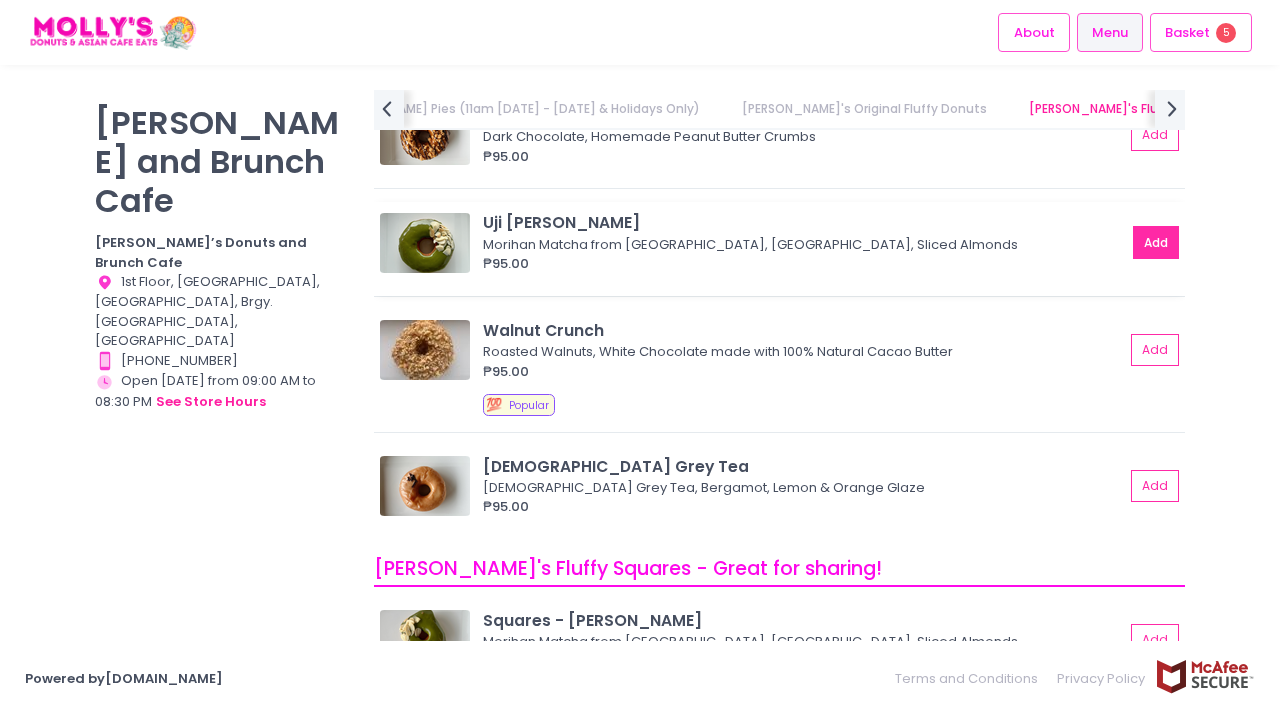 click on "Add" at bounding box center (1156, 242) 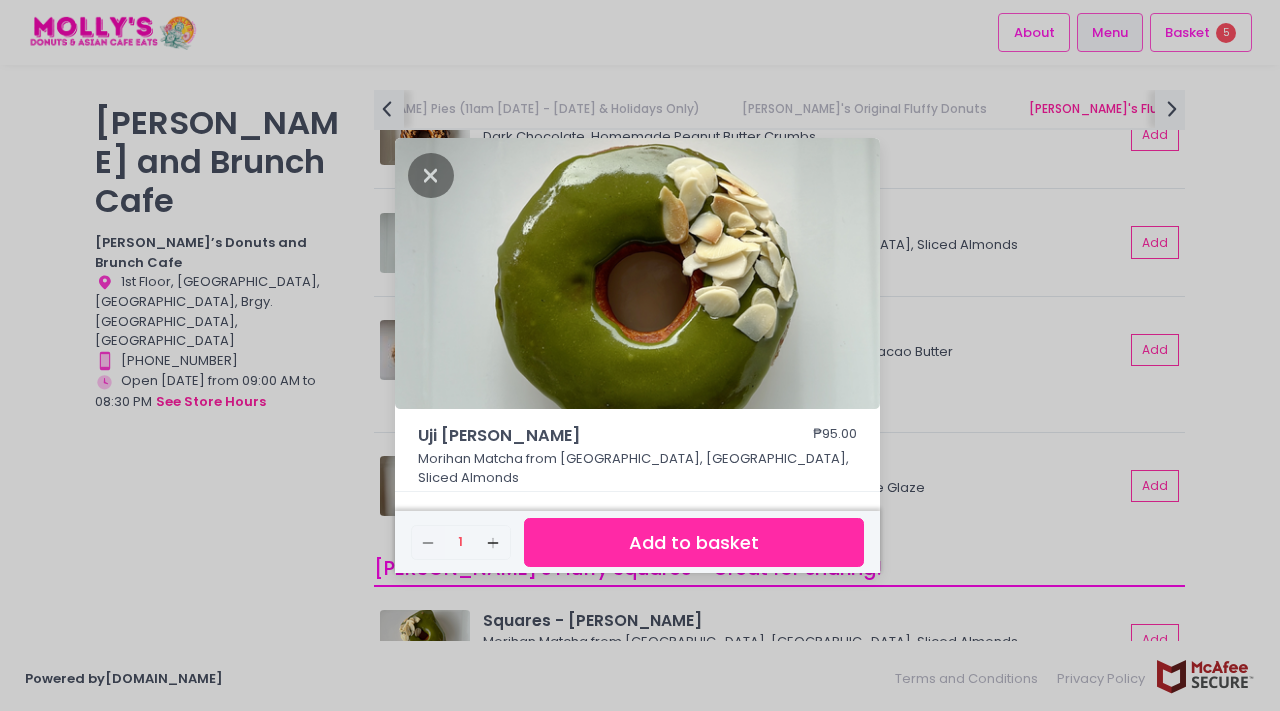 click on "Add to basket" at bounding box center [694, 542] 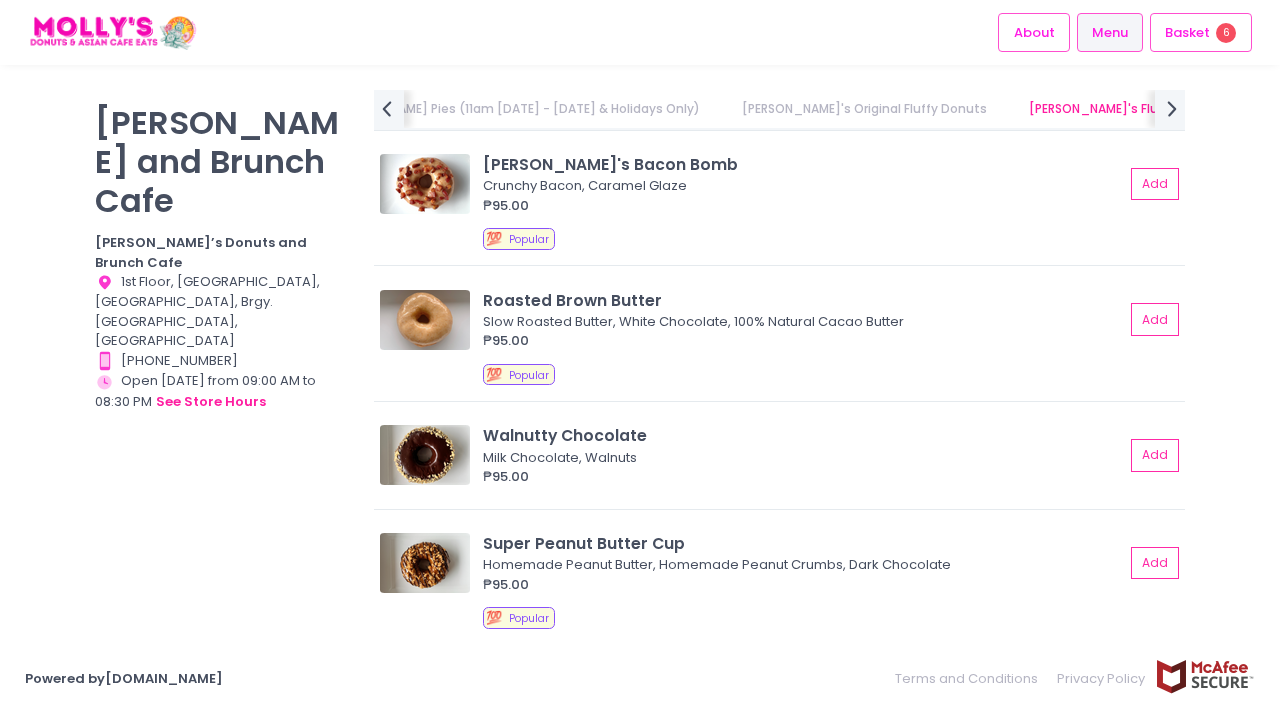scroll, scrollTop: 965, scrollLeft: 0, axis: vertical 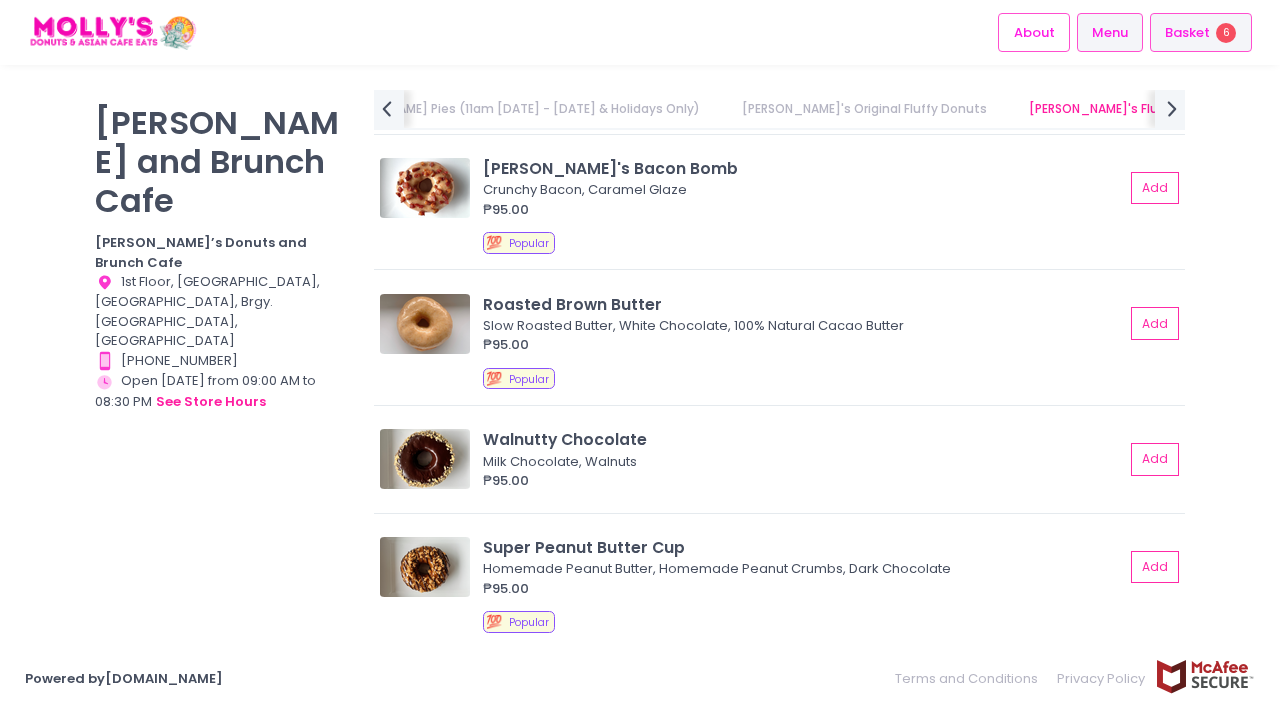 click on "6" at bounding box center [1226, 33] 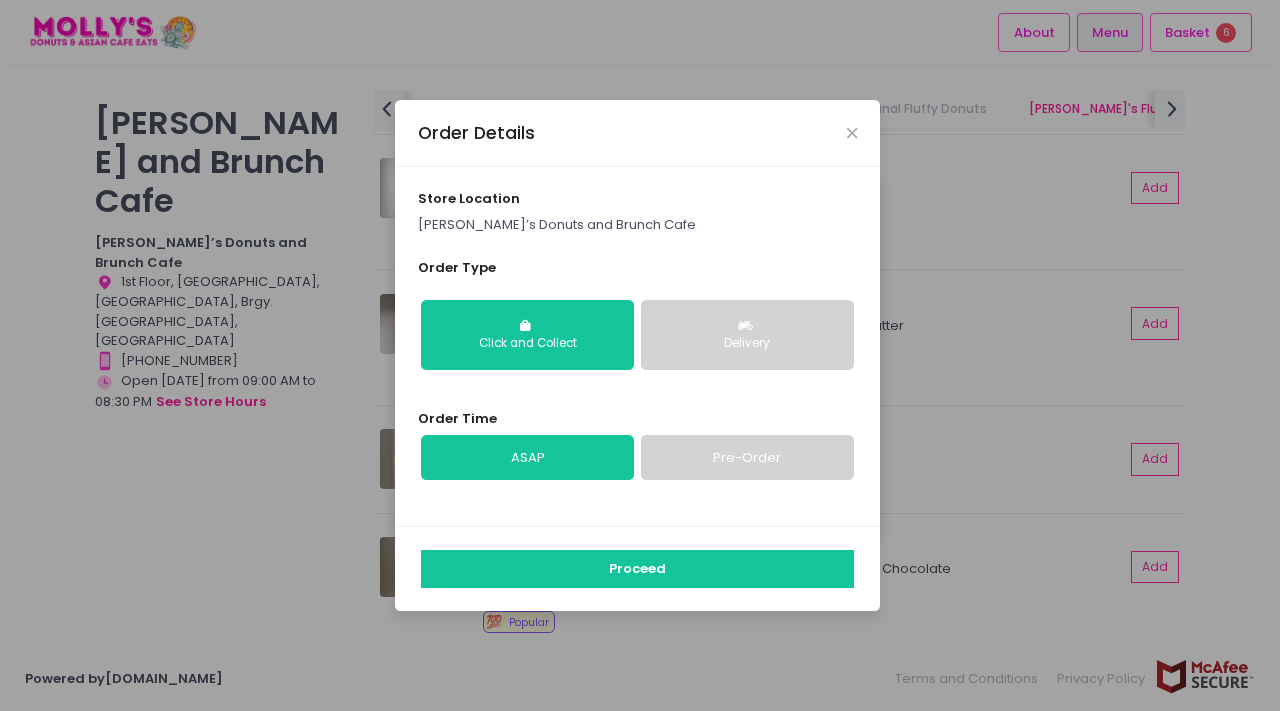 click on "Proceed" at bounding box center [637, 569] 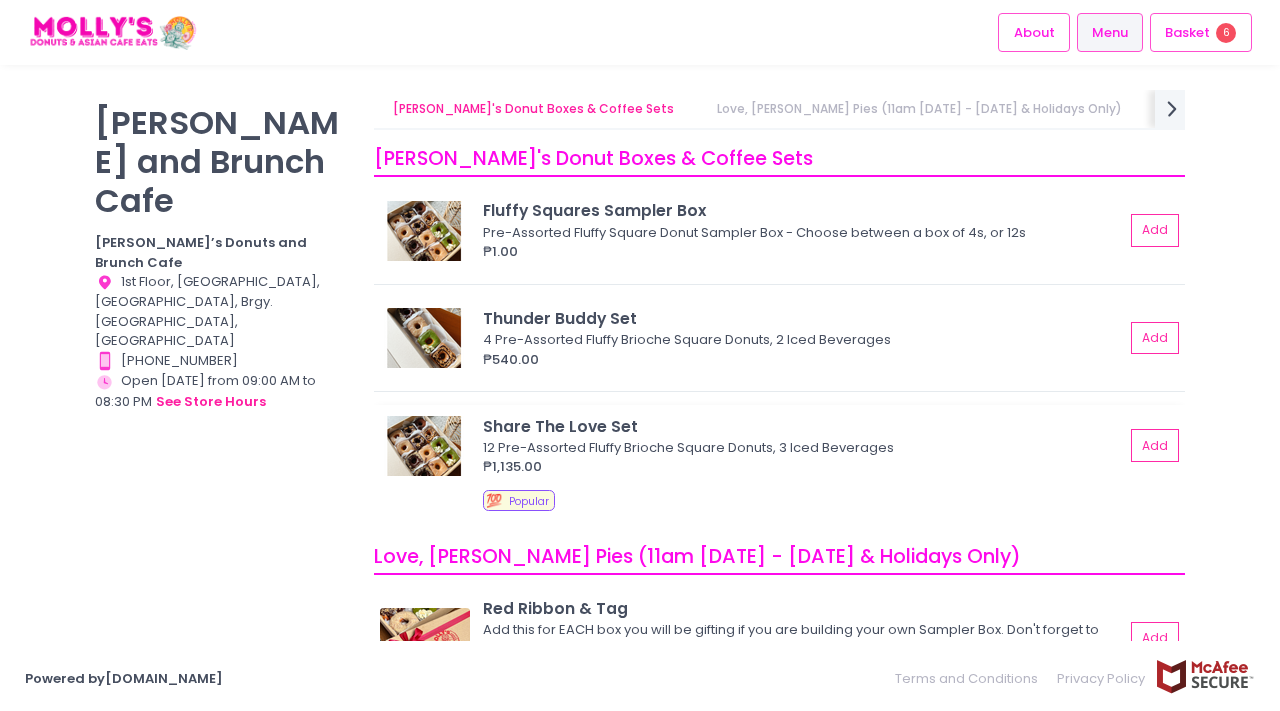 scroll, scrollTop: 770, scrollLeft: 0, axis: vertical 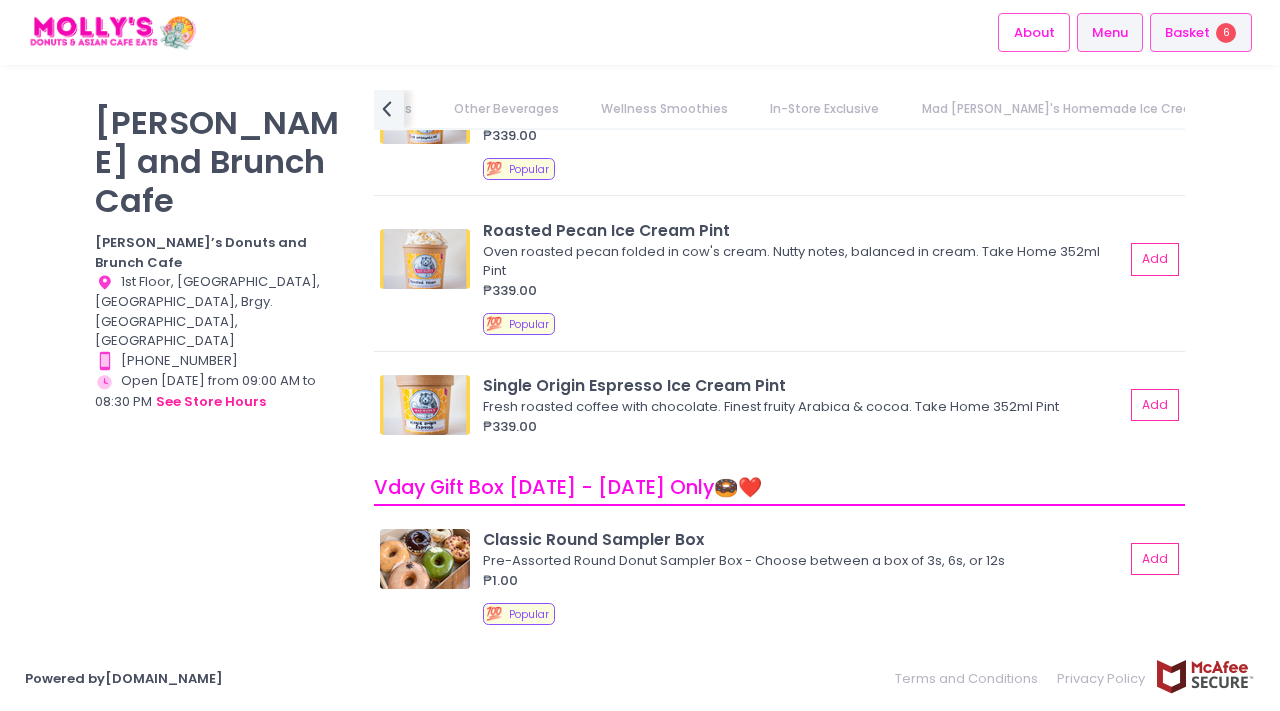 click on "Basket" at bounding box center [1187, 33] 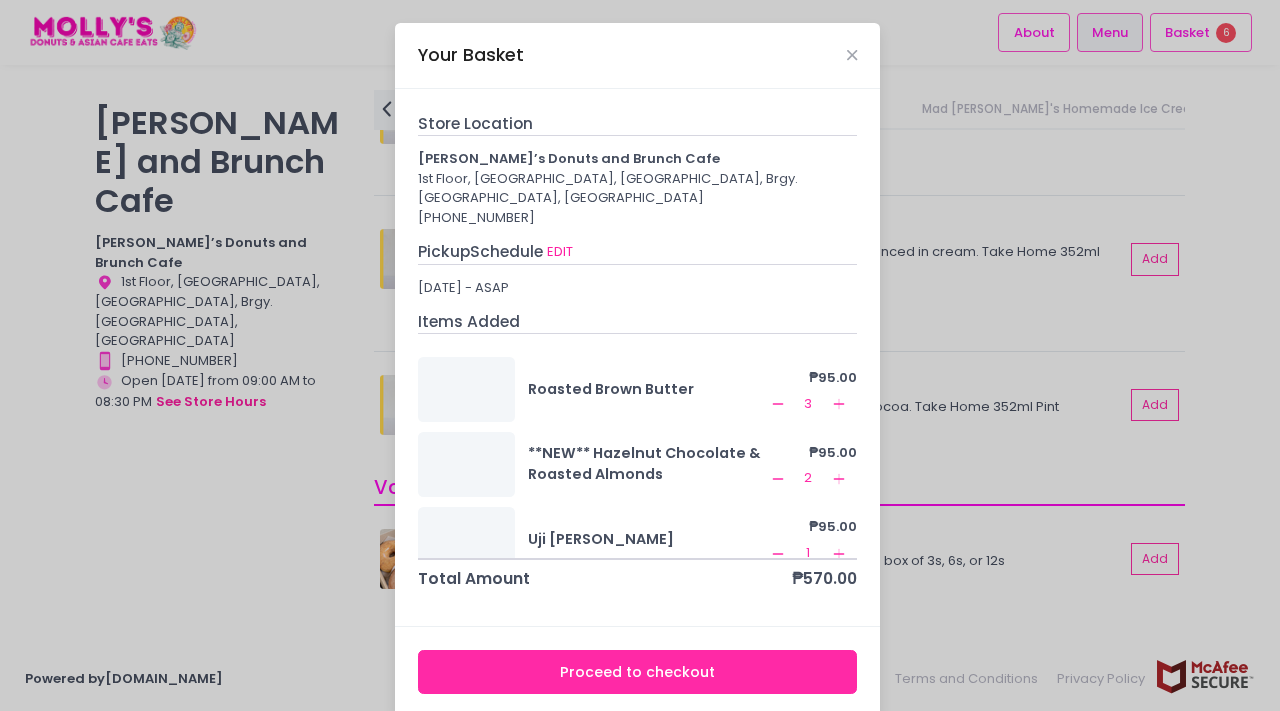scroll, scrollTop: 23, scrollLeft: 0, axis: vertical 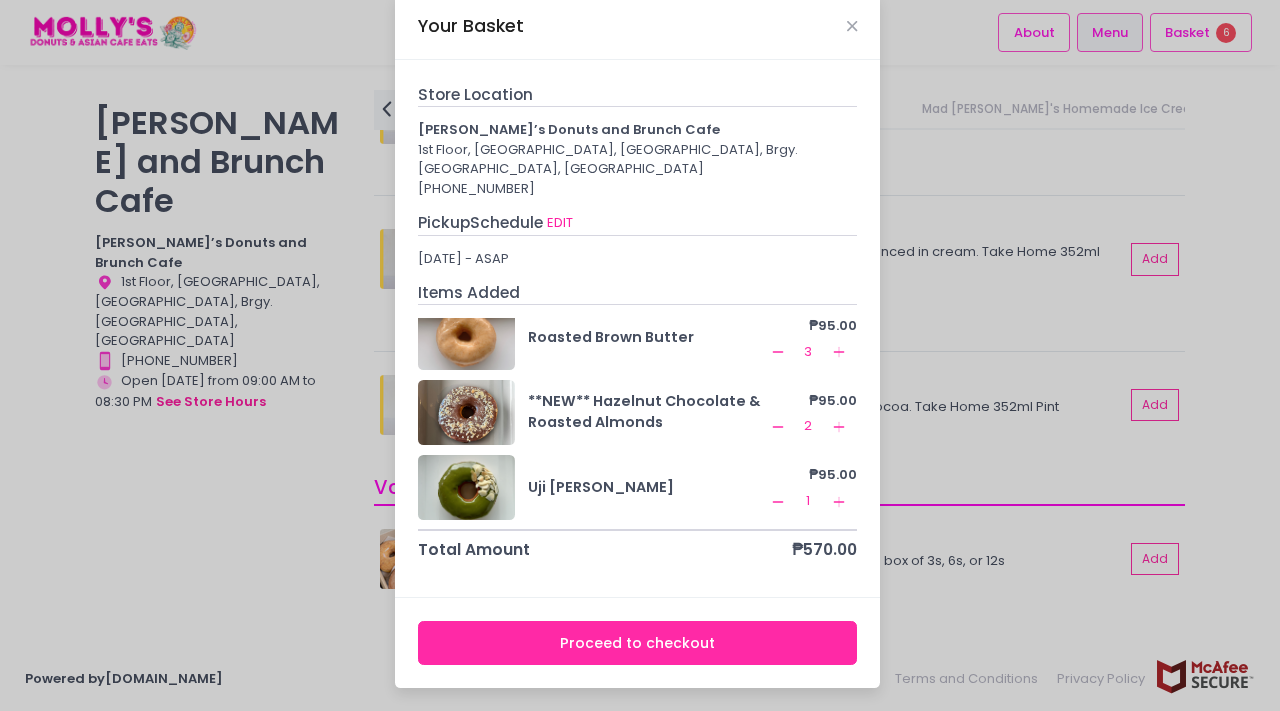 click on "Proceed to checkout" at bounding box center [638, 643] 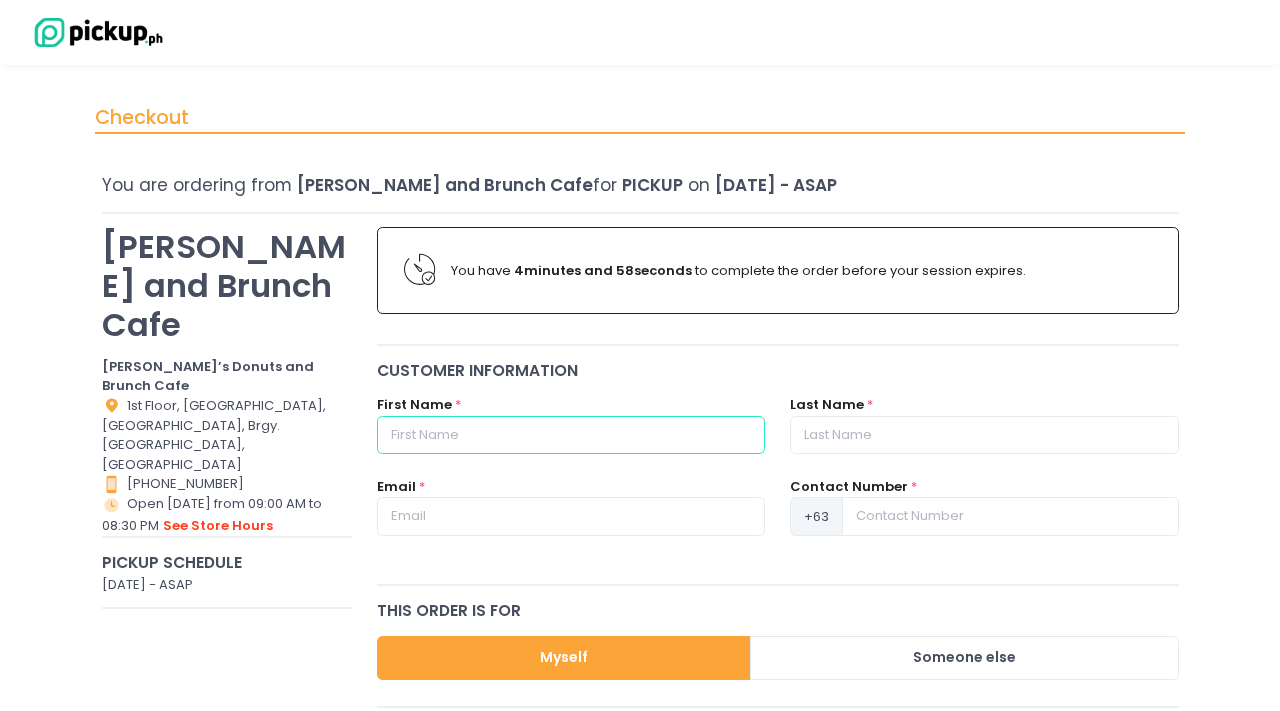click at bounding box center [571, 435] 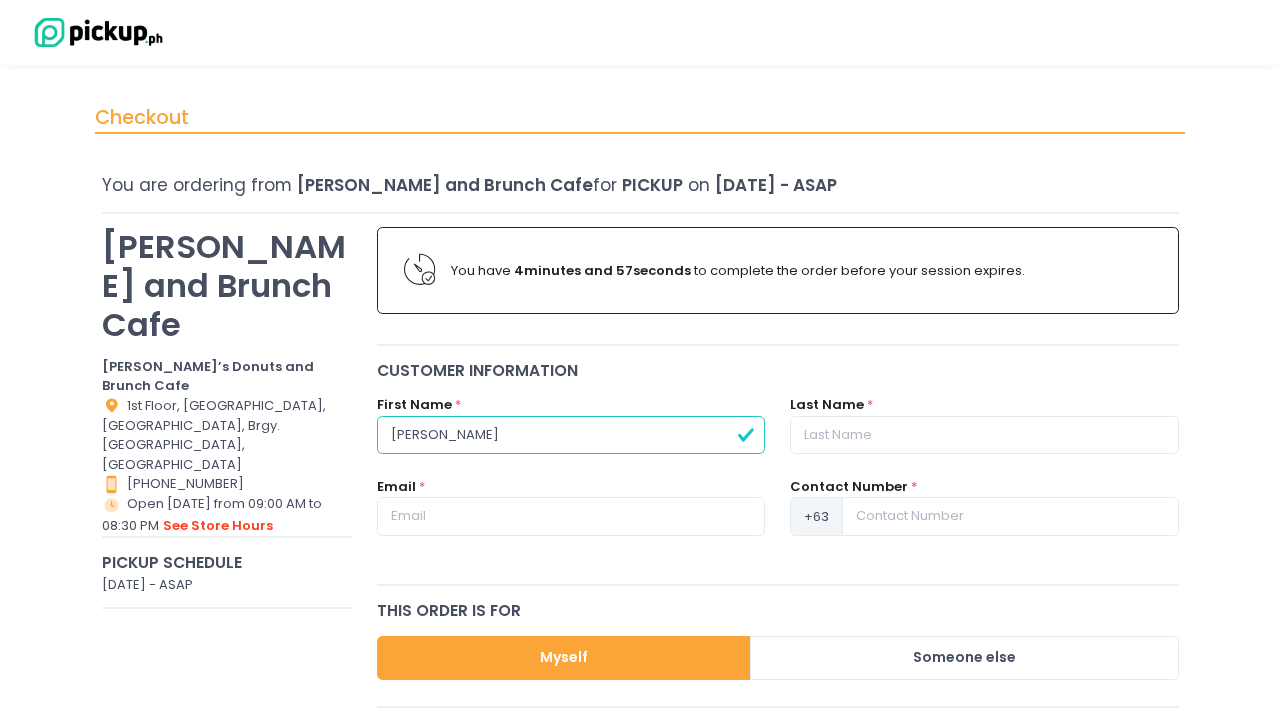 type on "[PERSON_NAME]" 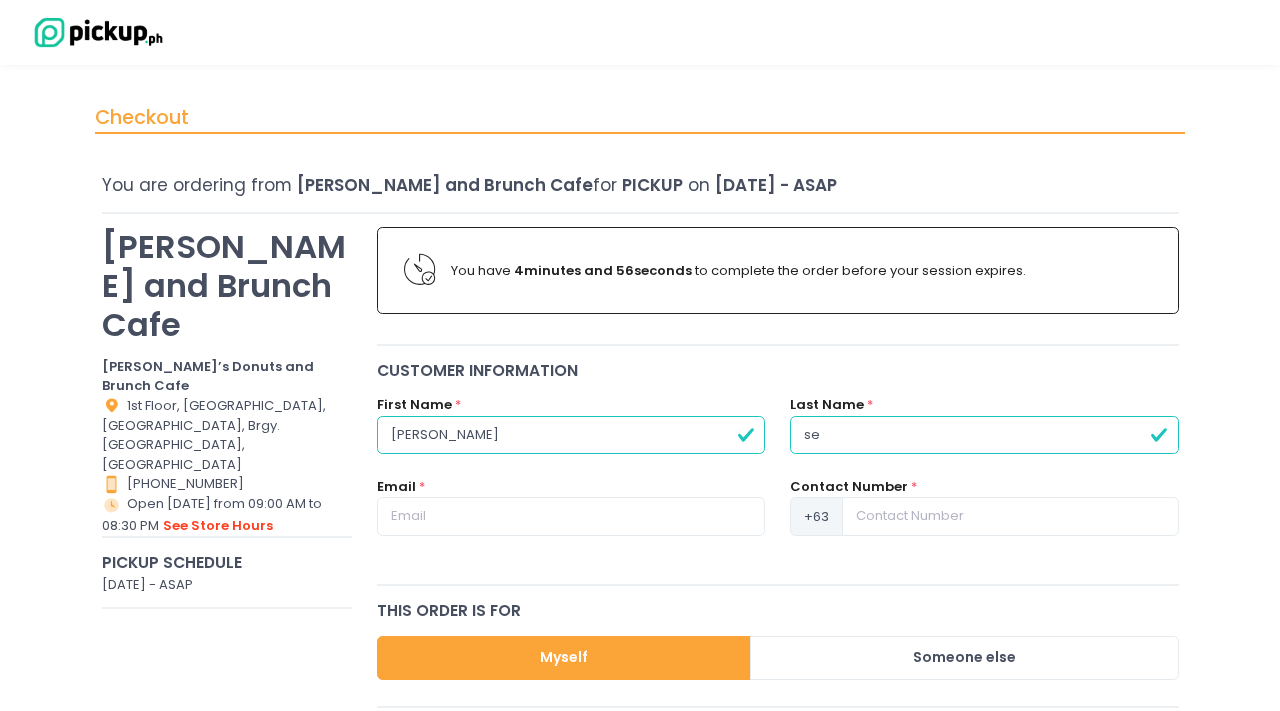 type on "s" 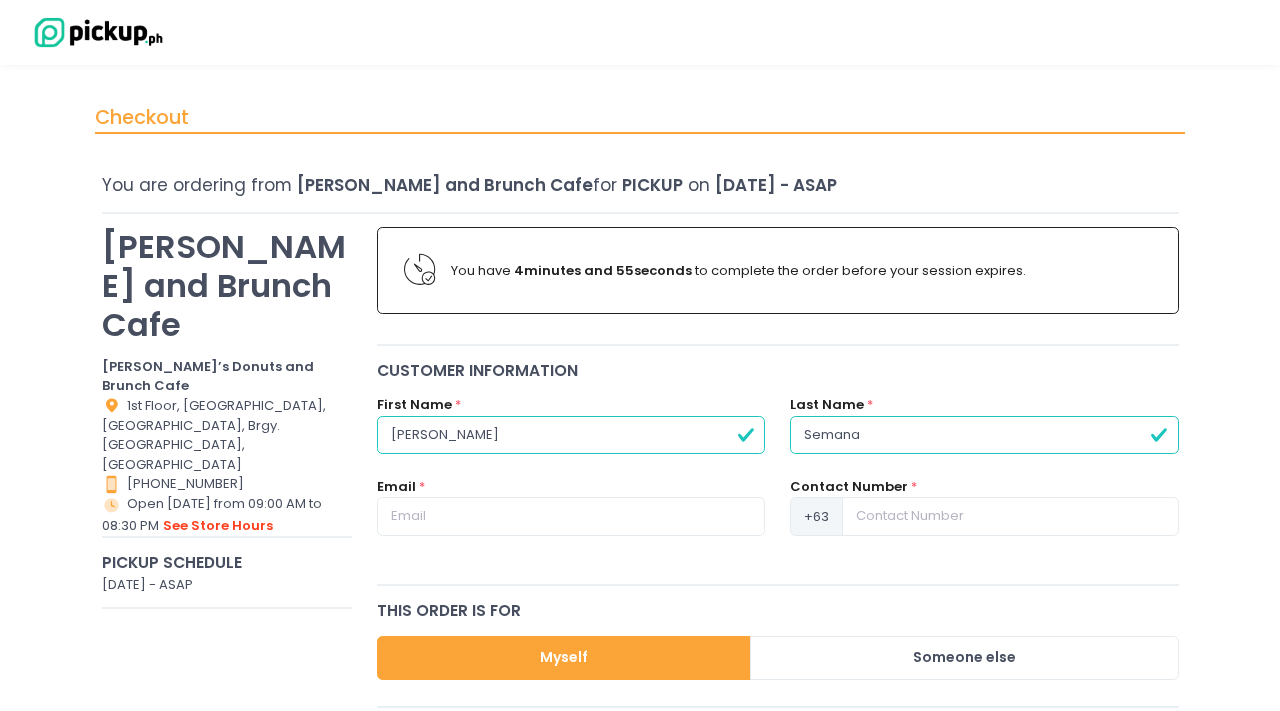 type on "Semana" 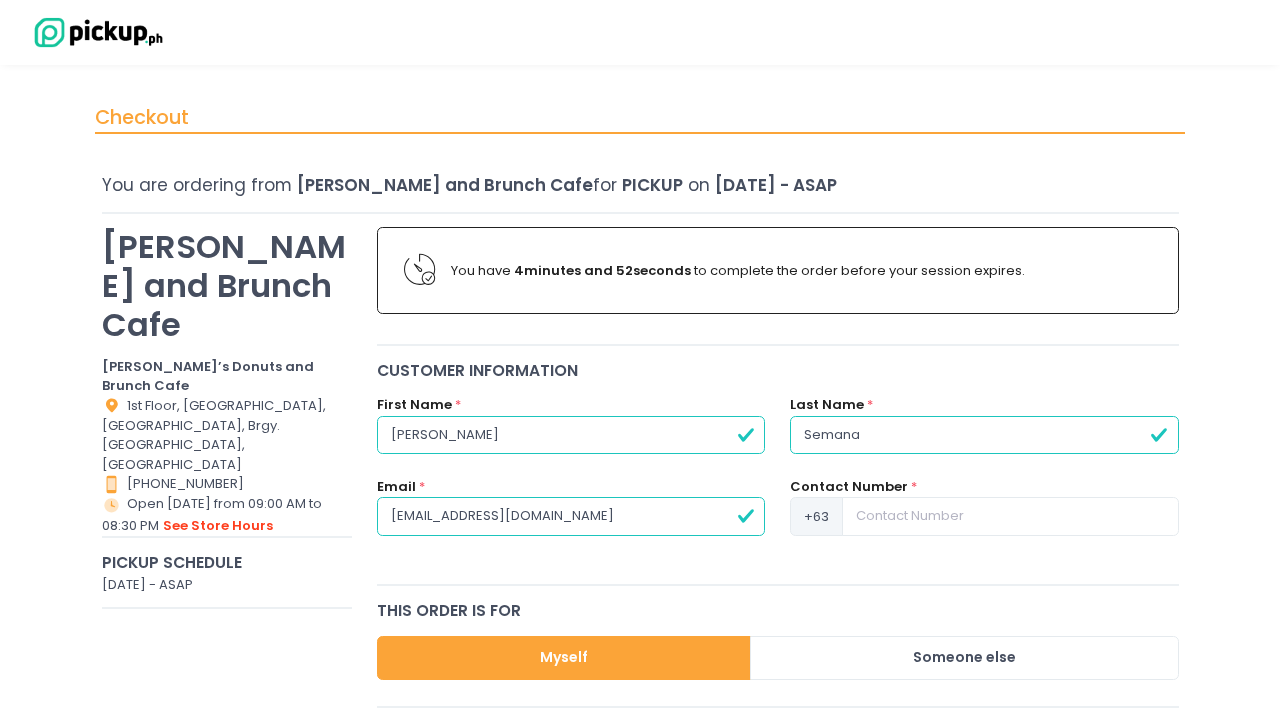 type on "[EMAIL_ADDRESS][DOMAIN_NAME]" 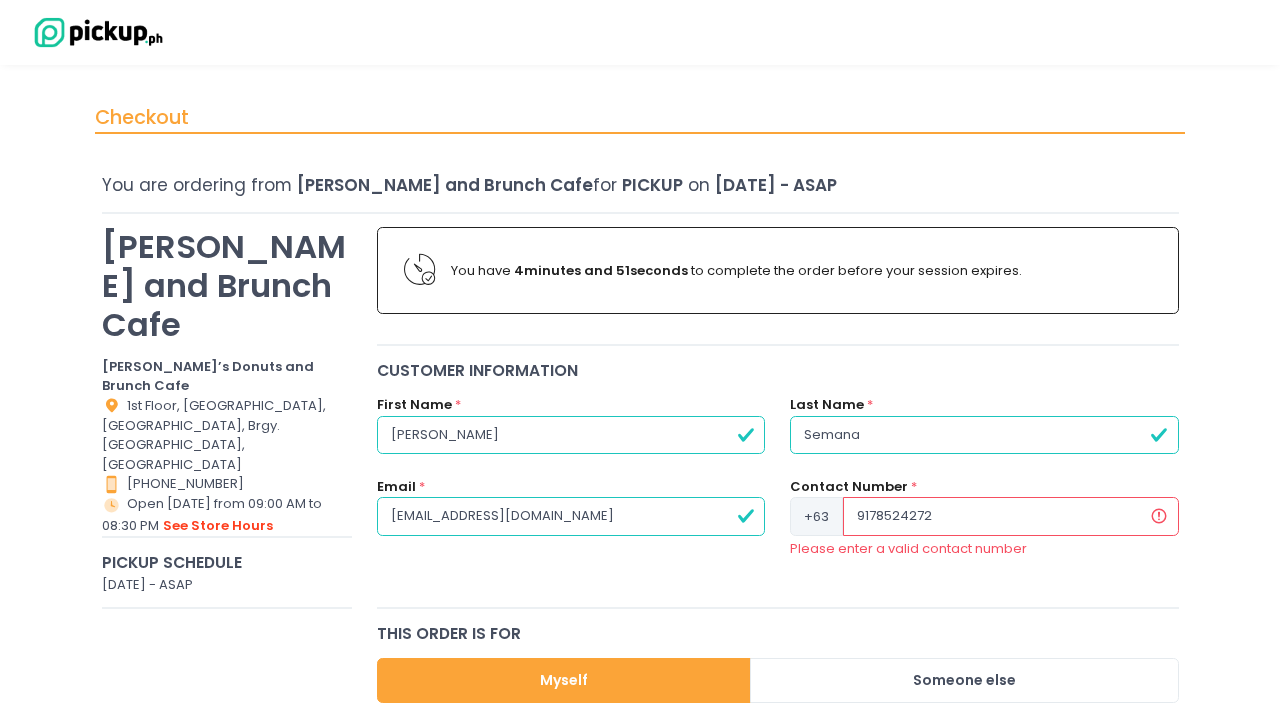 type on "9178524272" 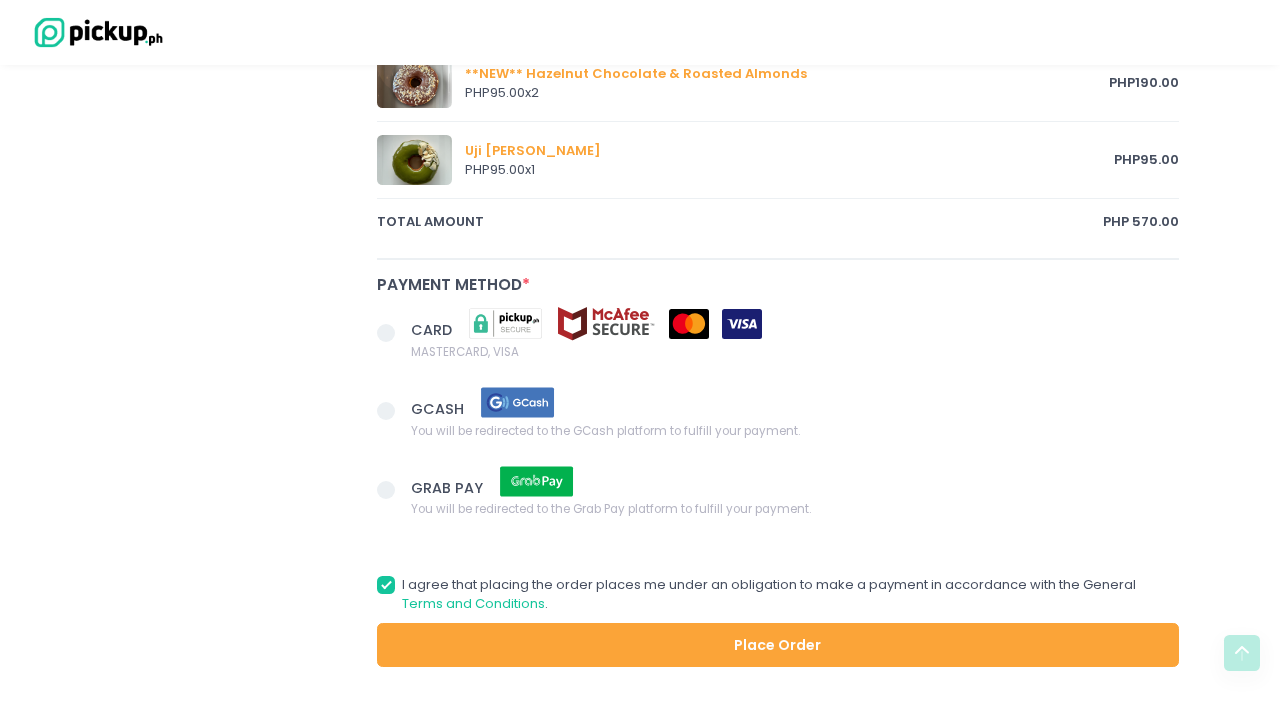 scroll, scrollTop: 1159, scrollLeft: 0, axis: vertical 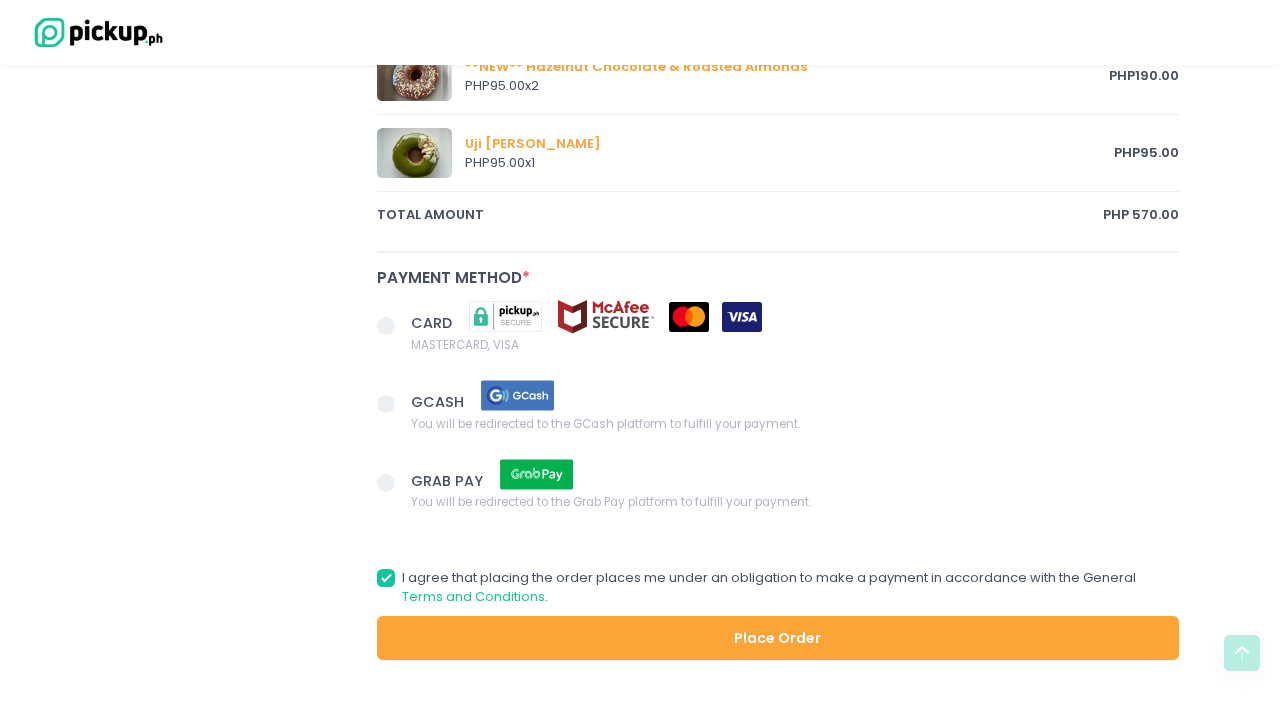 click at bounding box center [386, 483] 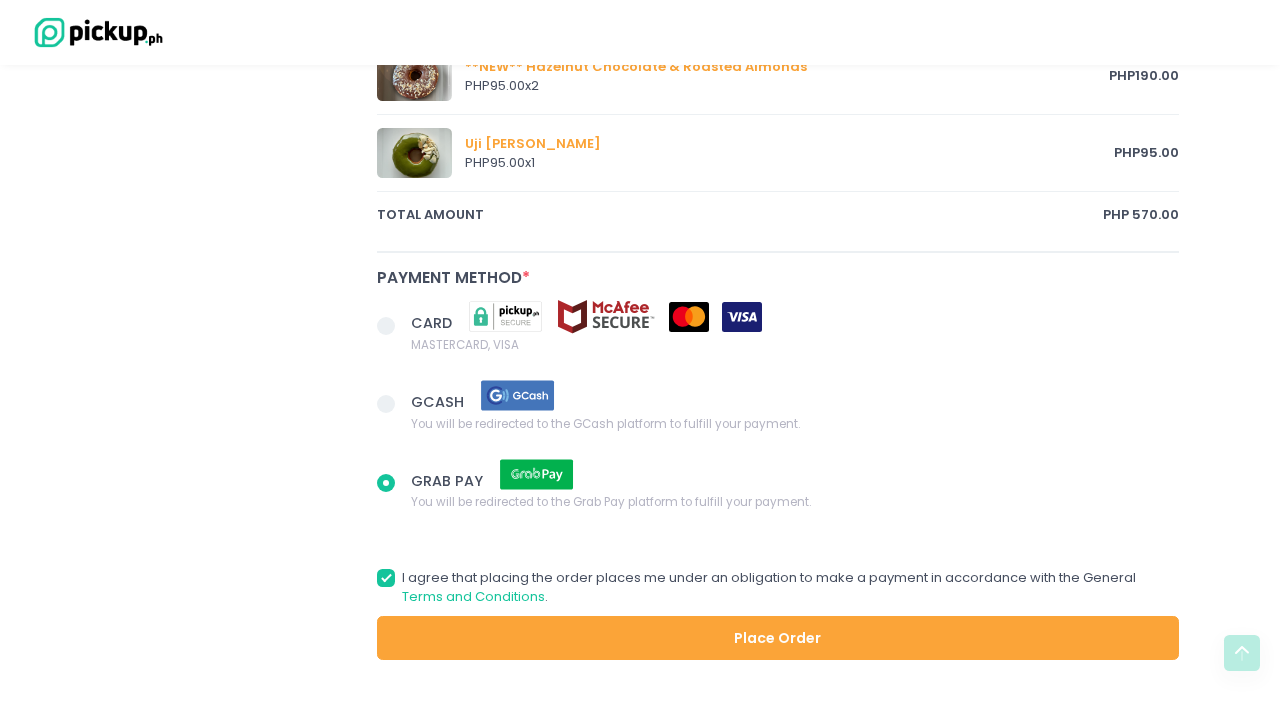 click on "Place Order" at bounding box center (778, 638) 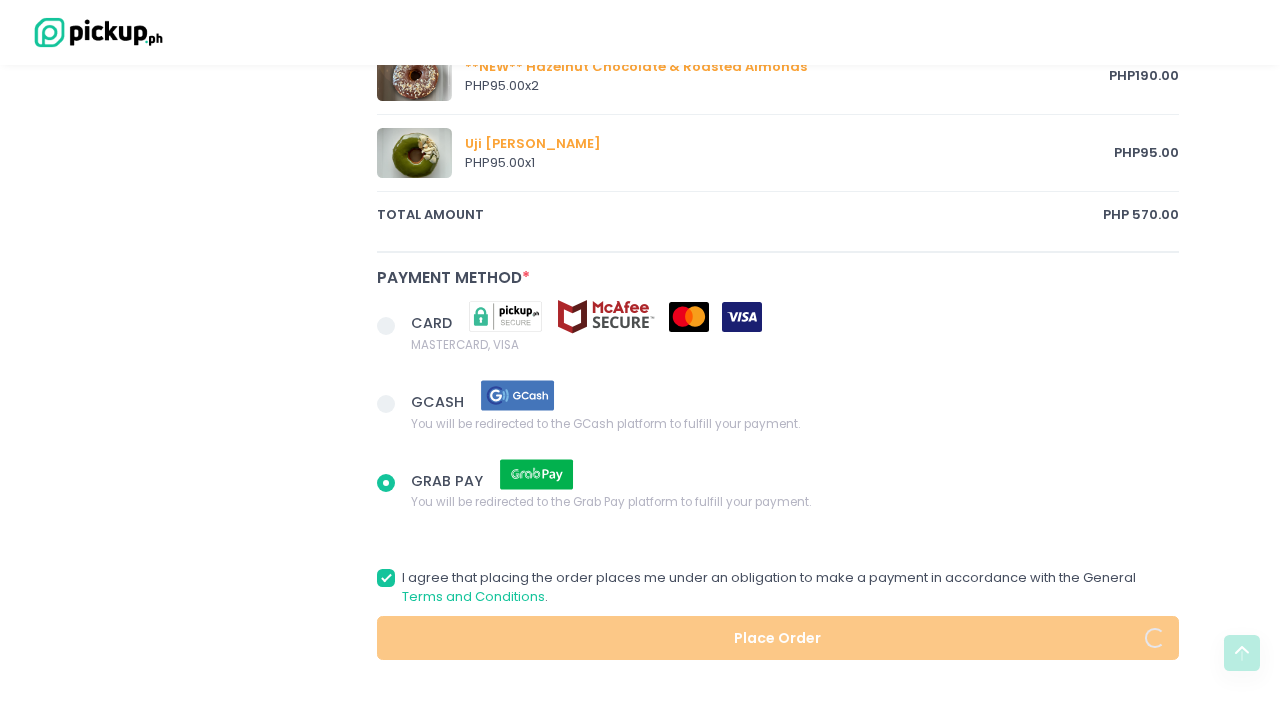 radio on "true" 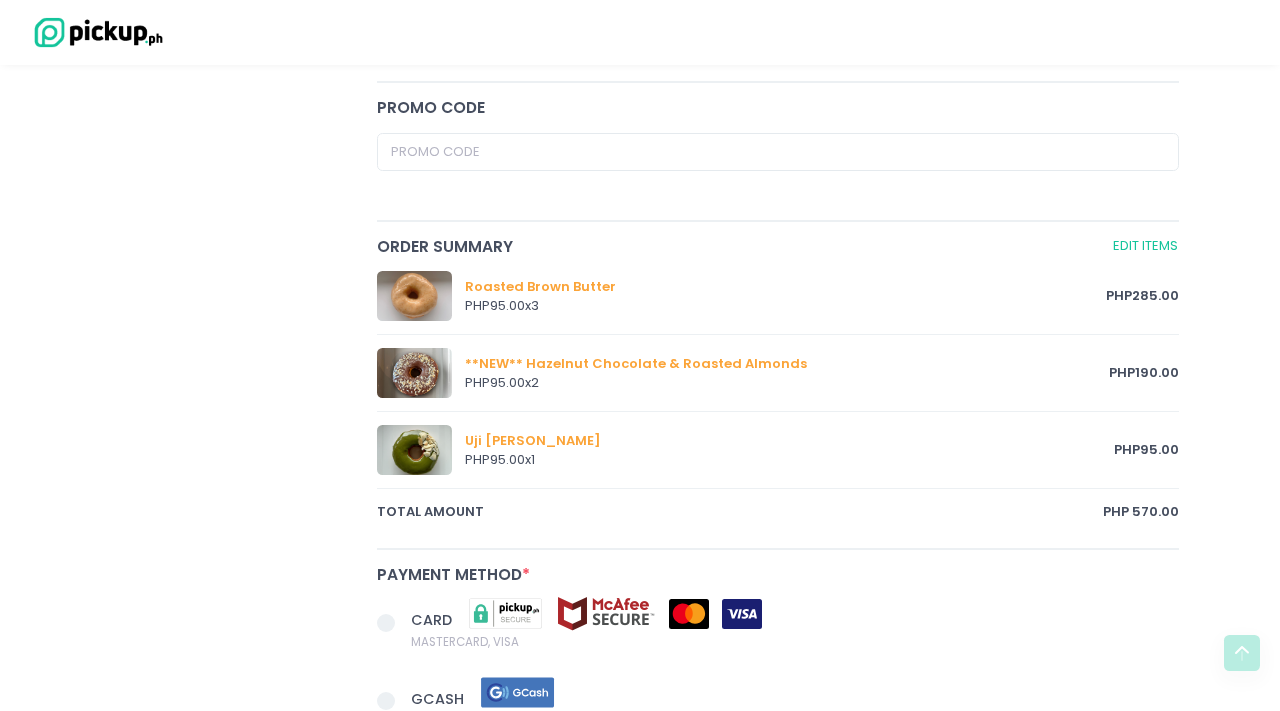 scroll, scrollTop: 855, scrollLeft: 0, axis: vertical 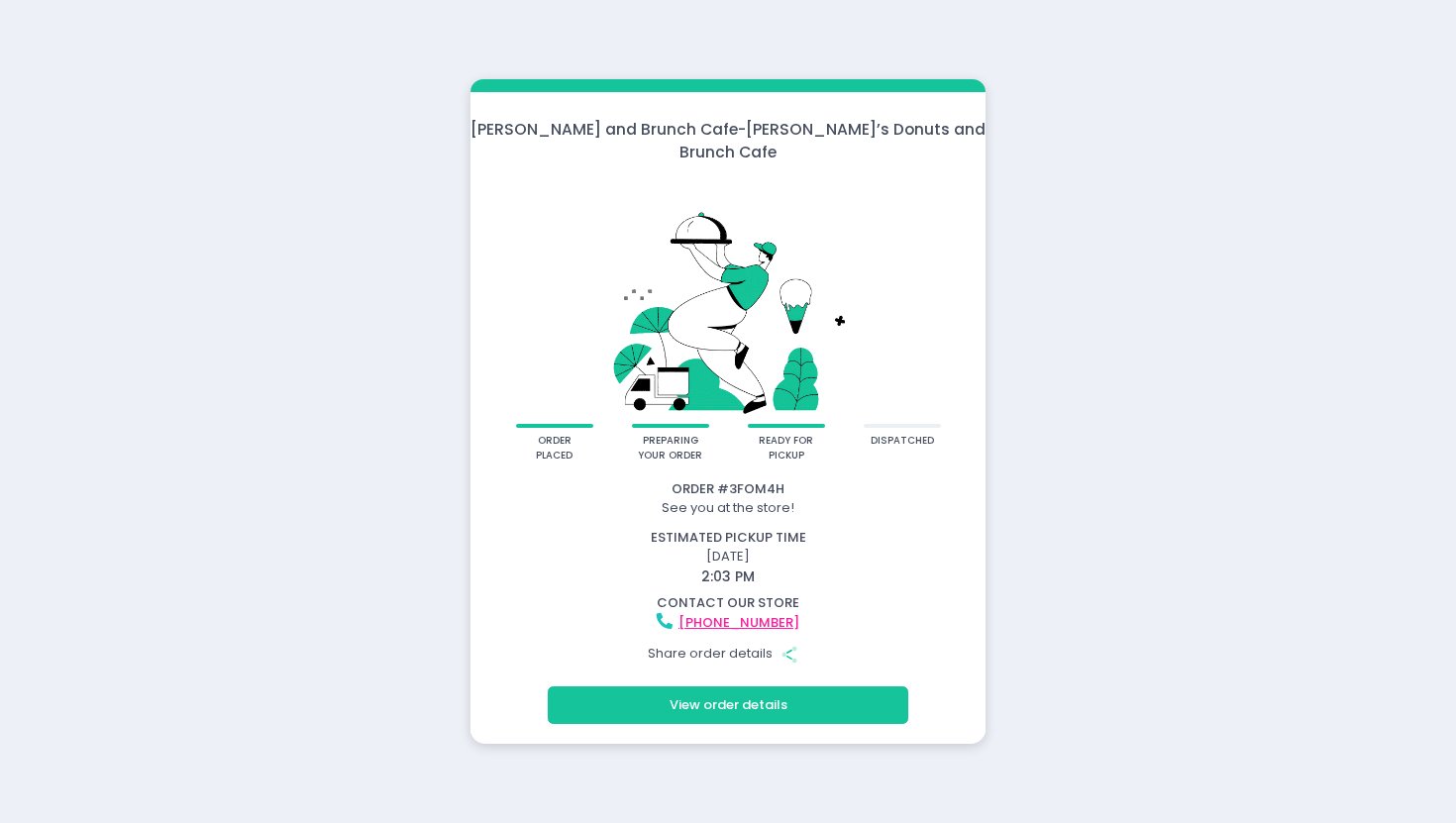 click 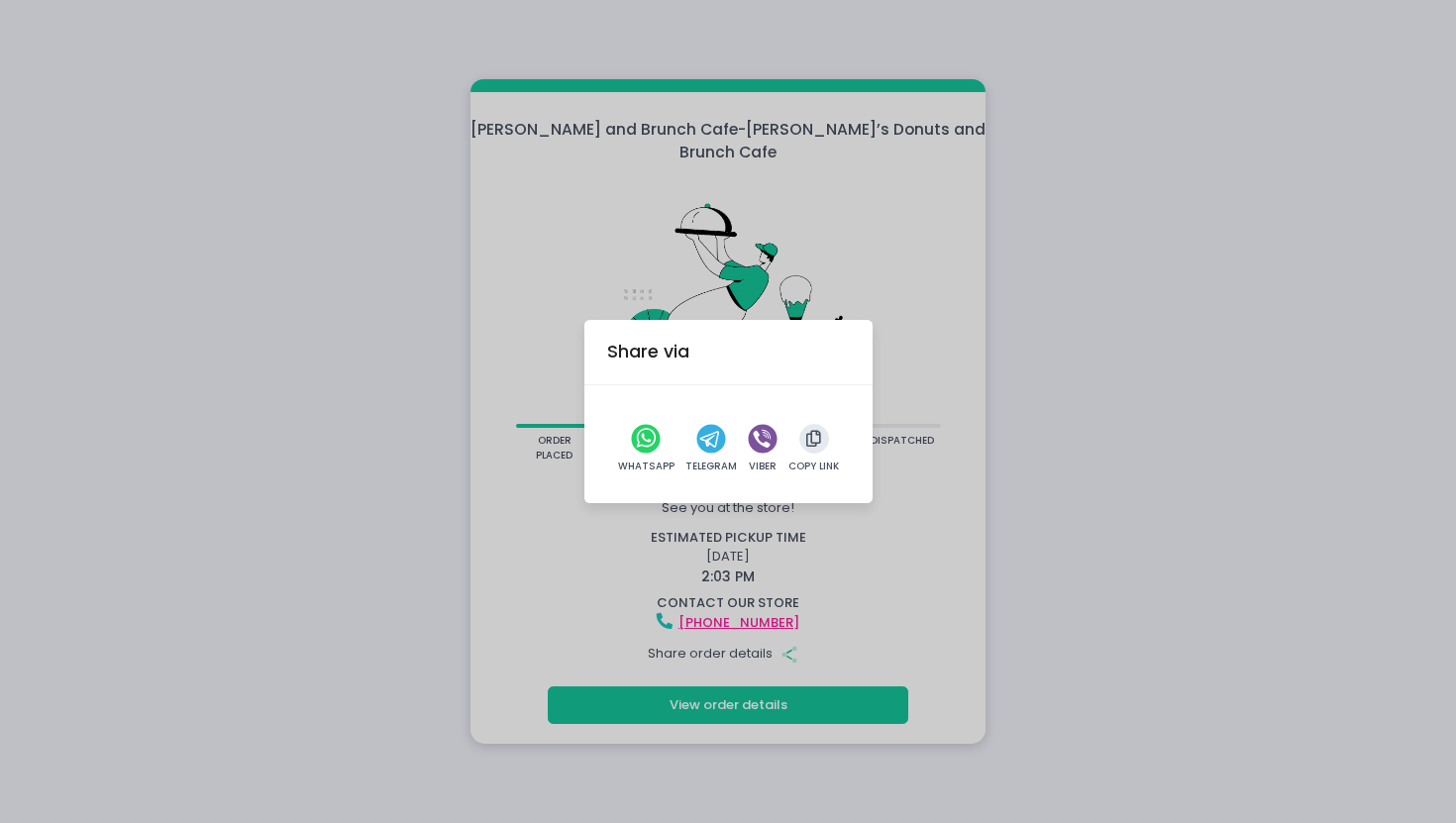 click on "Share via WhatsApp Telegram Viber Copy Link" at bounding box center (728, 411) 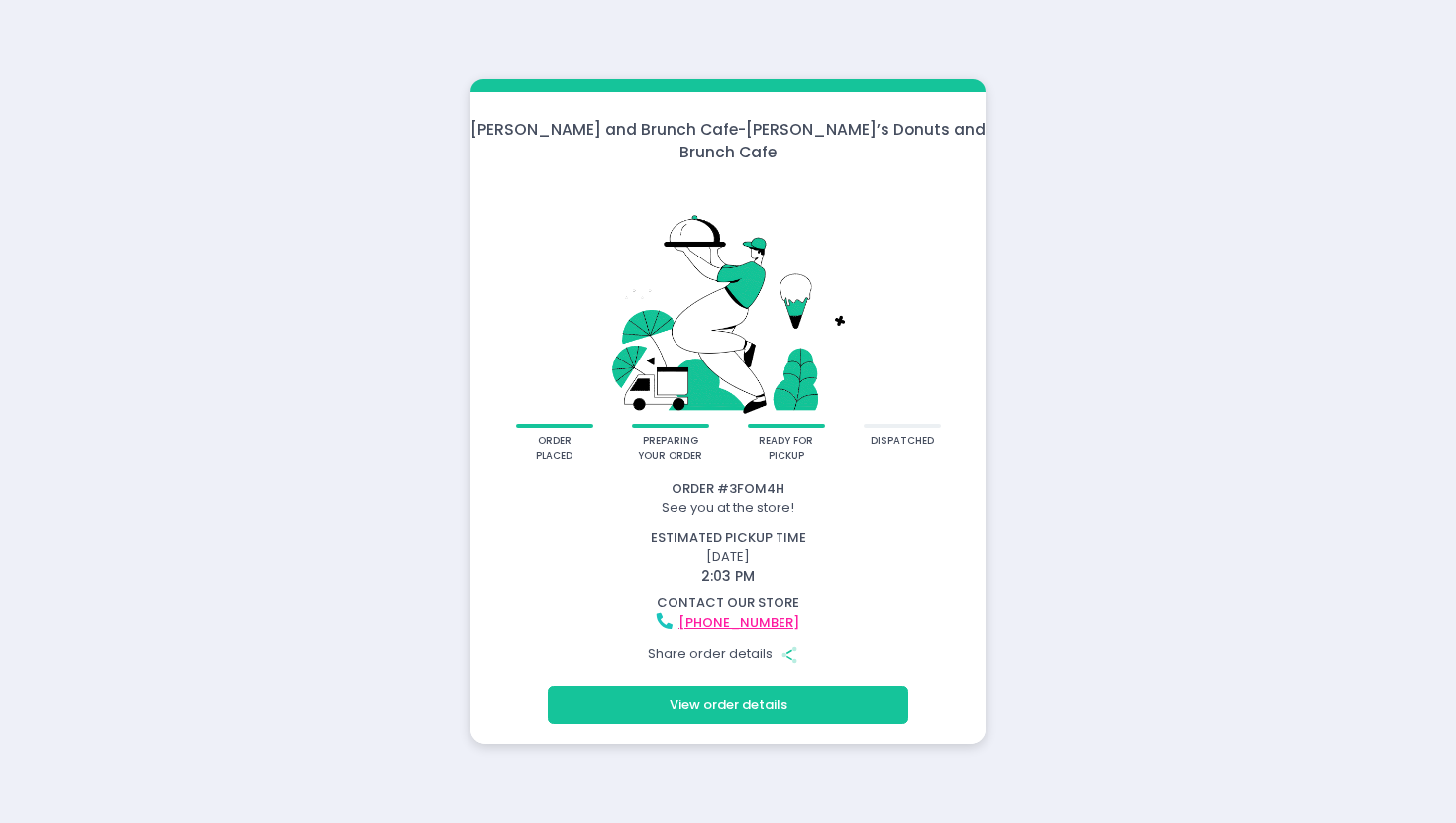 click on "View order details" 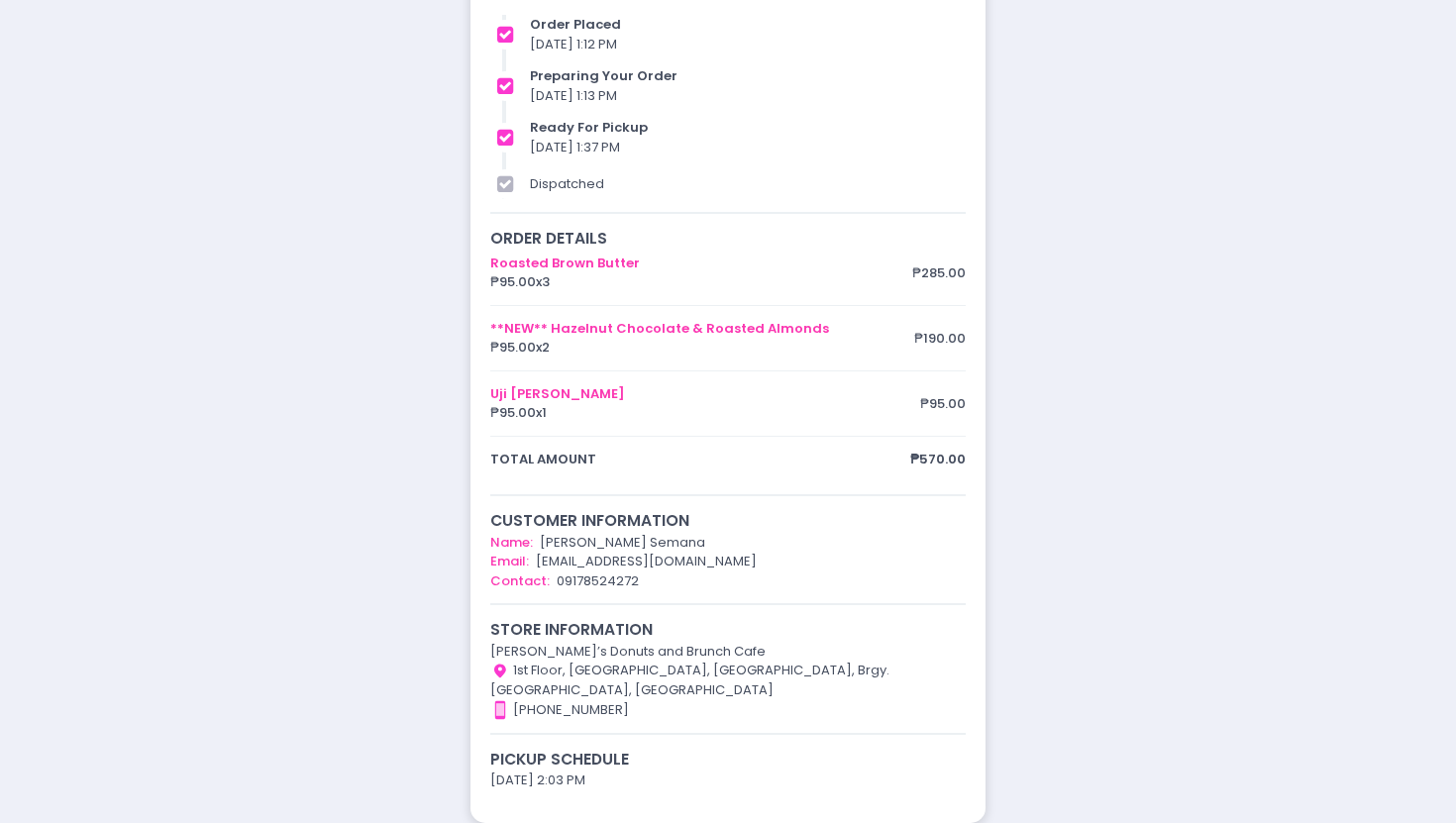scroll, scrollTop: 0, scrollLeft: 0, axis: both 